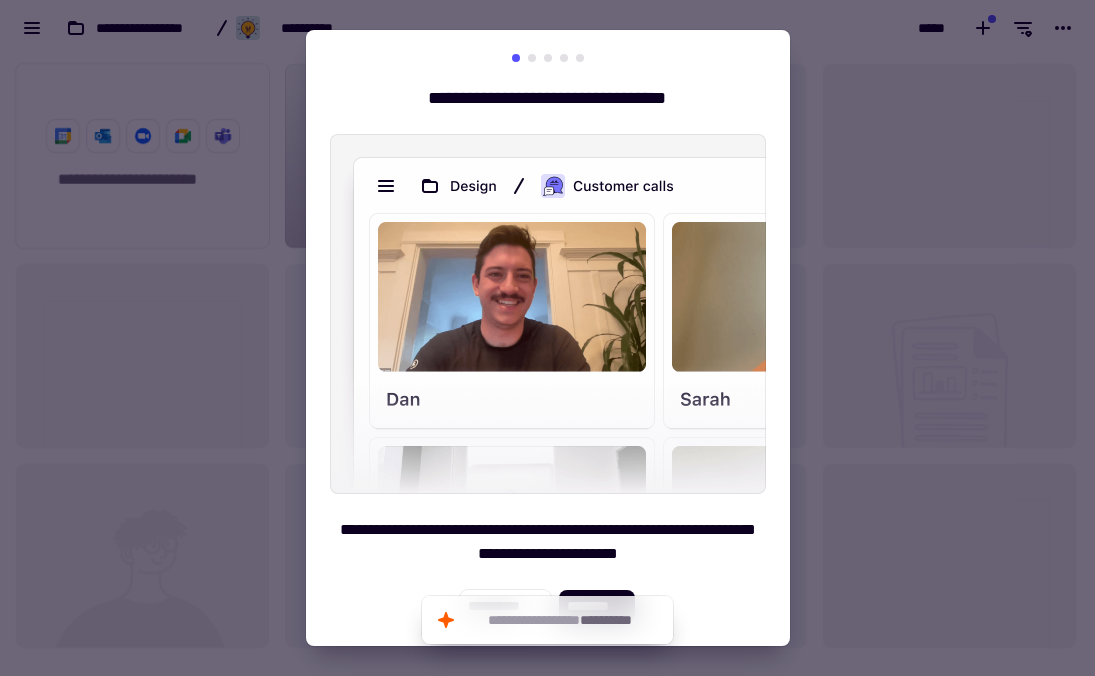 scroll, scrollTop: 0, scrollLeft: 0, axis: both 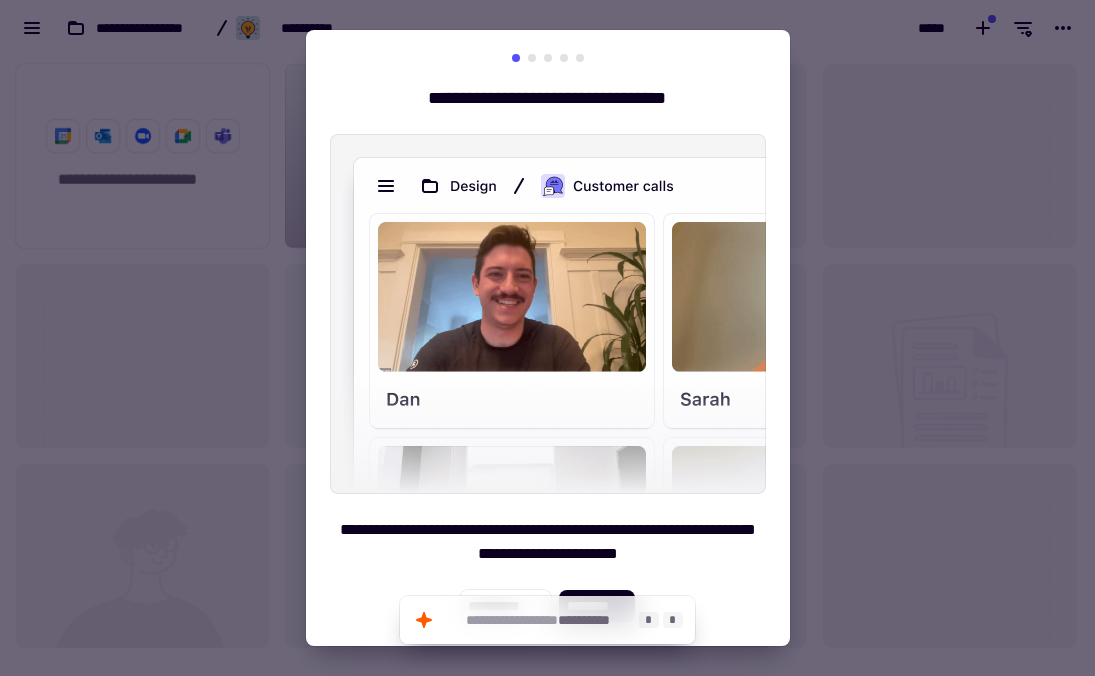 click on "**********" 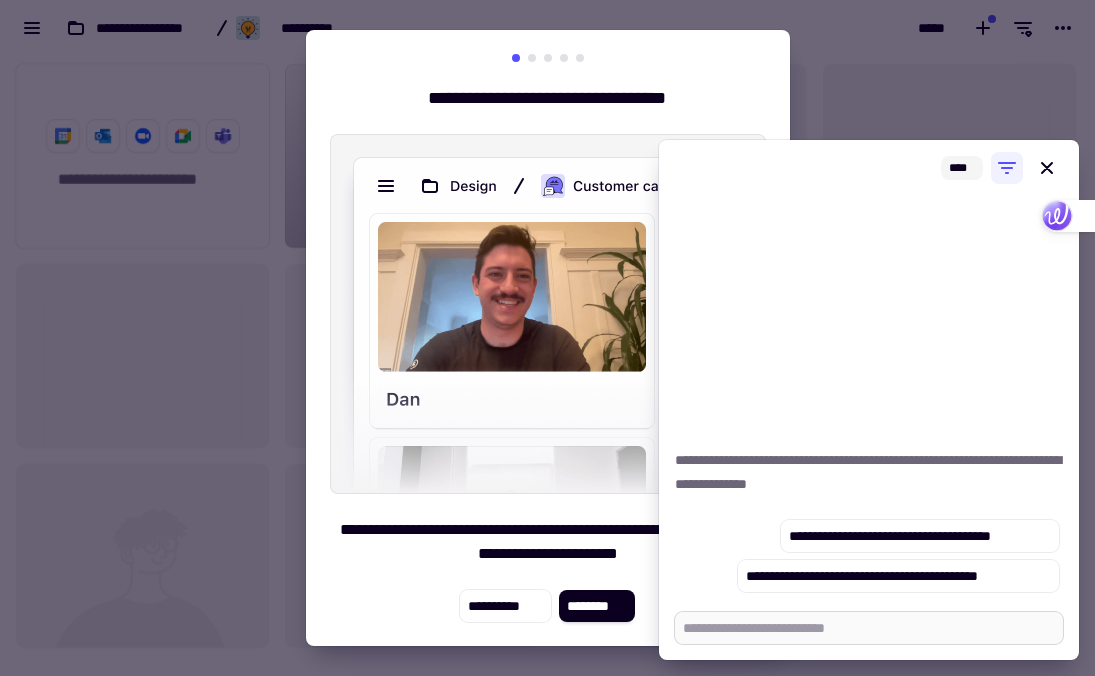 click at bounding box center (869, 628) 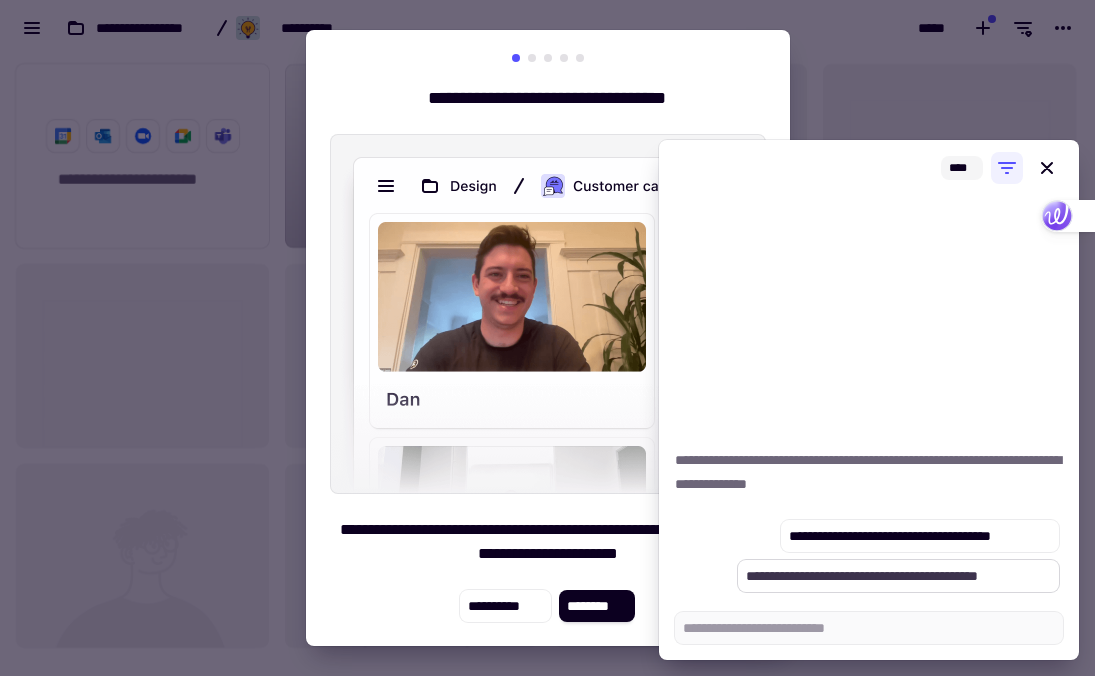 click on "**********" at bounding box center (898, 576) 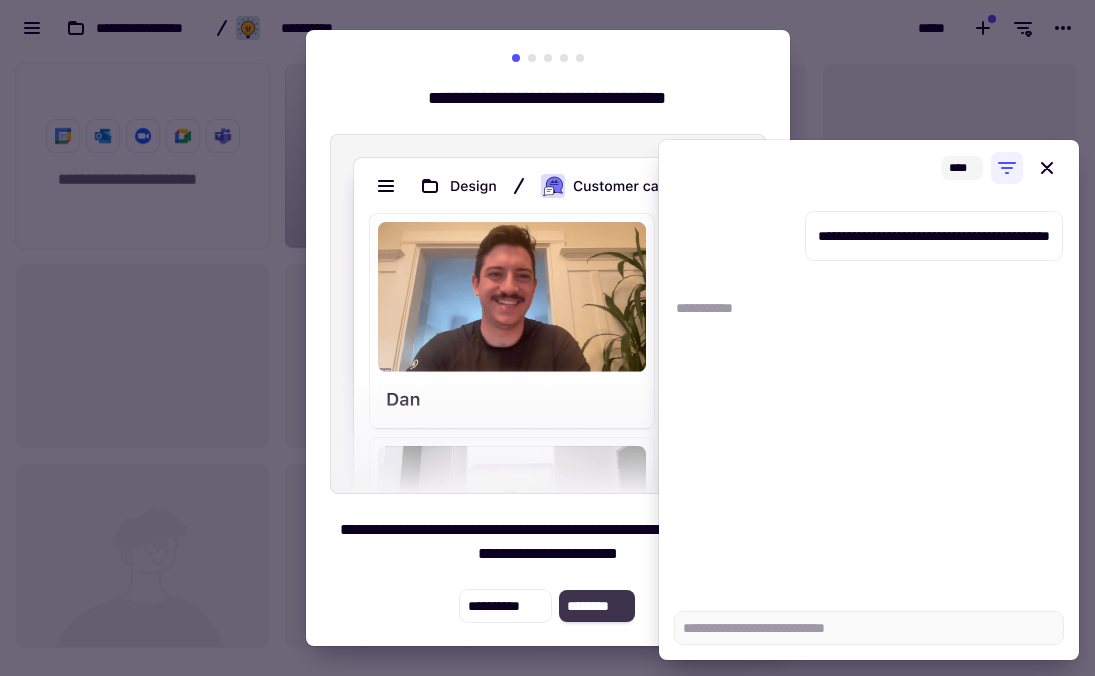 click on "********" 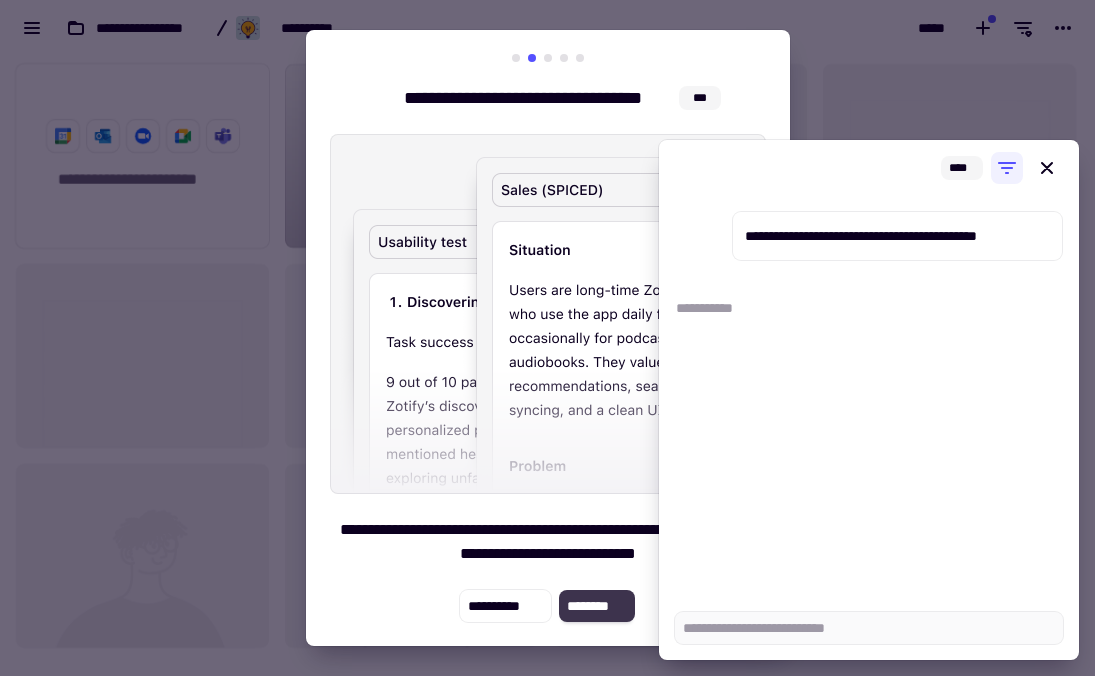 click on "********" 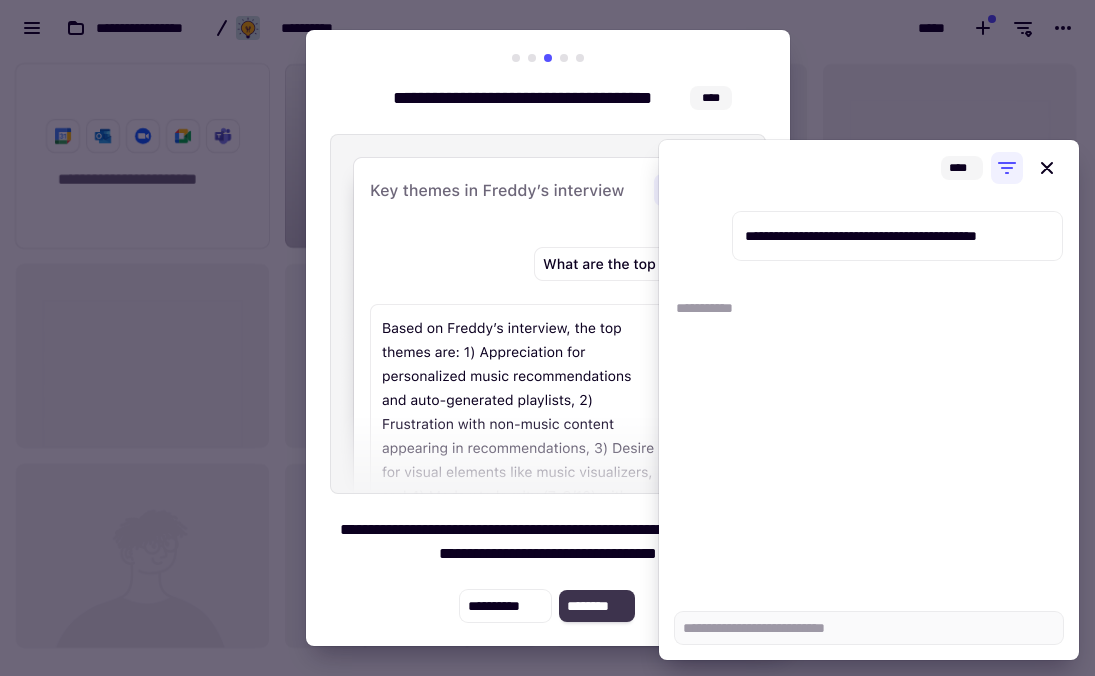 click on "********" 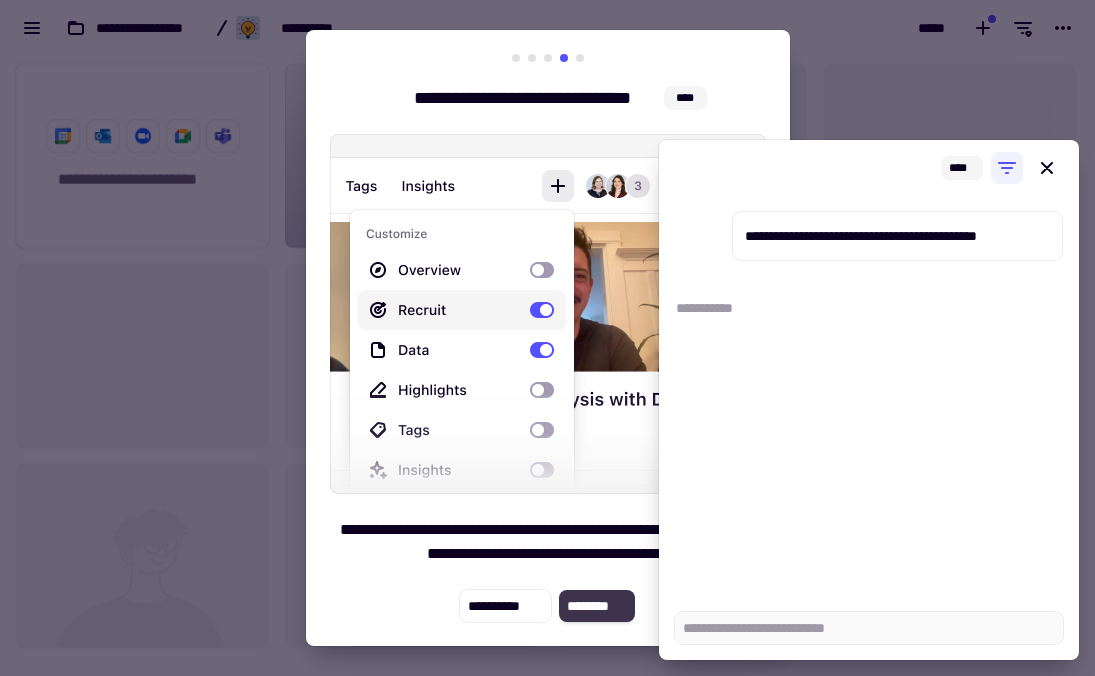 click on "********" 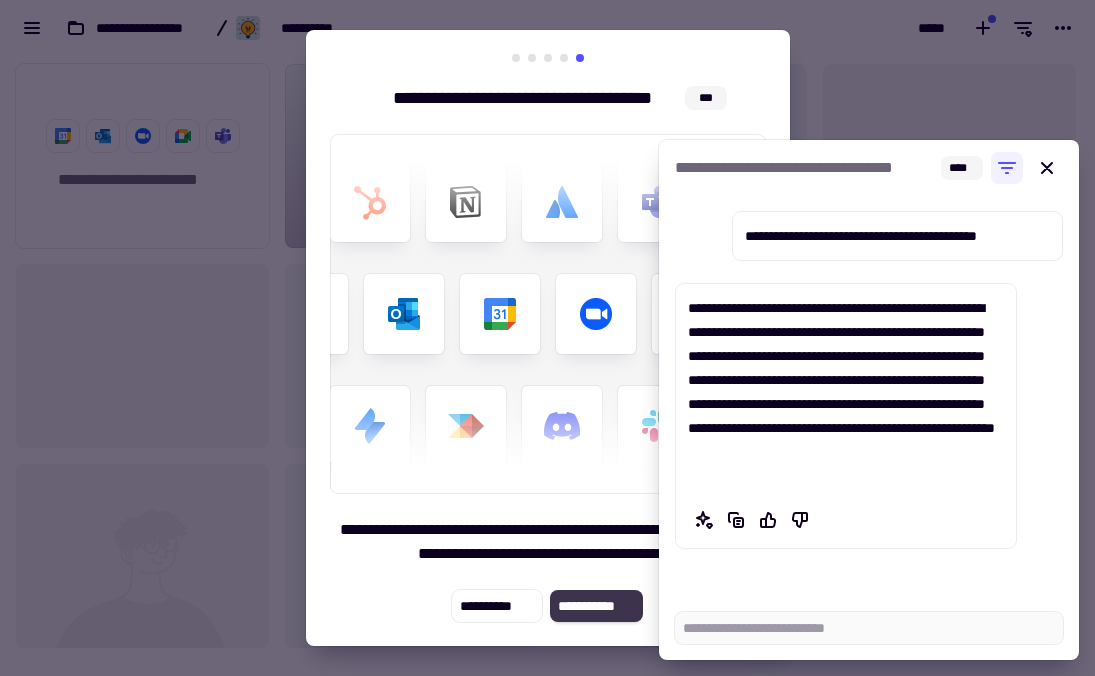 click on "**********" 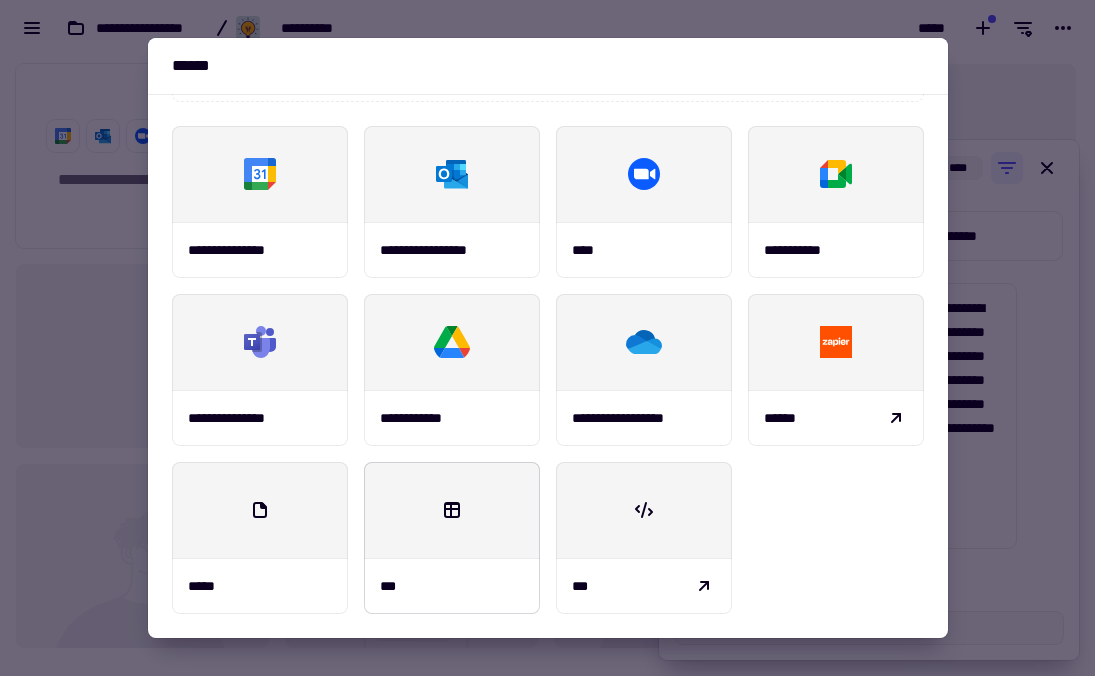 scroll, scrollTop: 0, scrollLeft: 0, axis: both 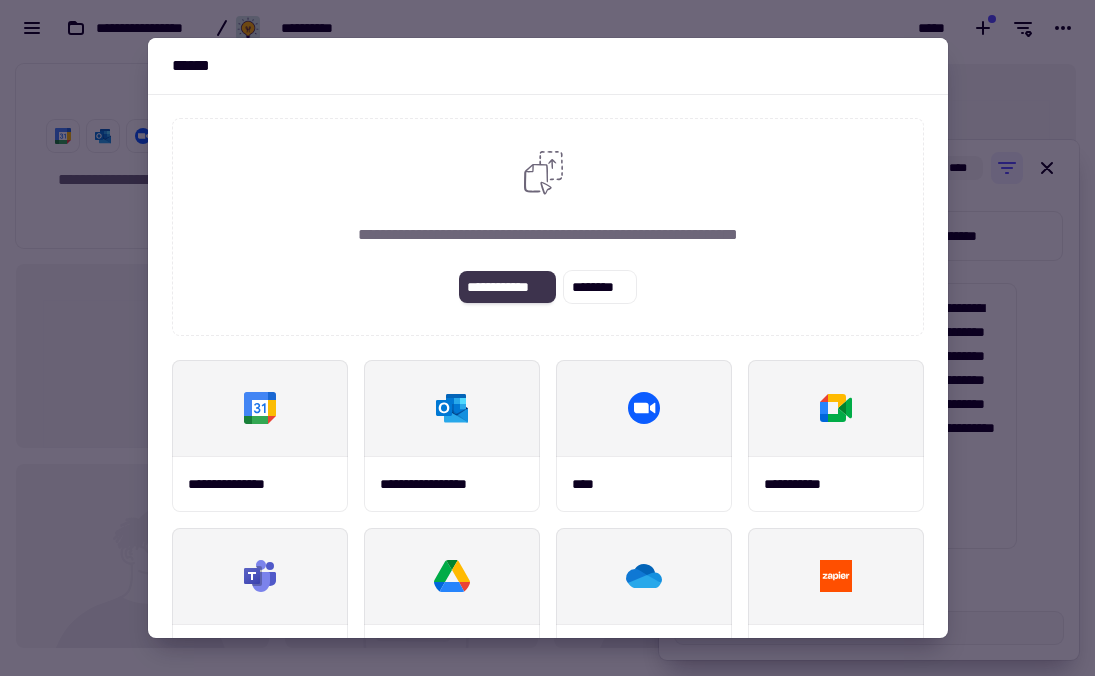 click on "**********" 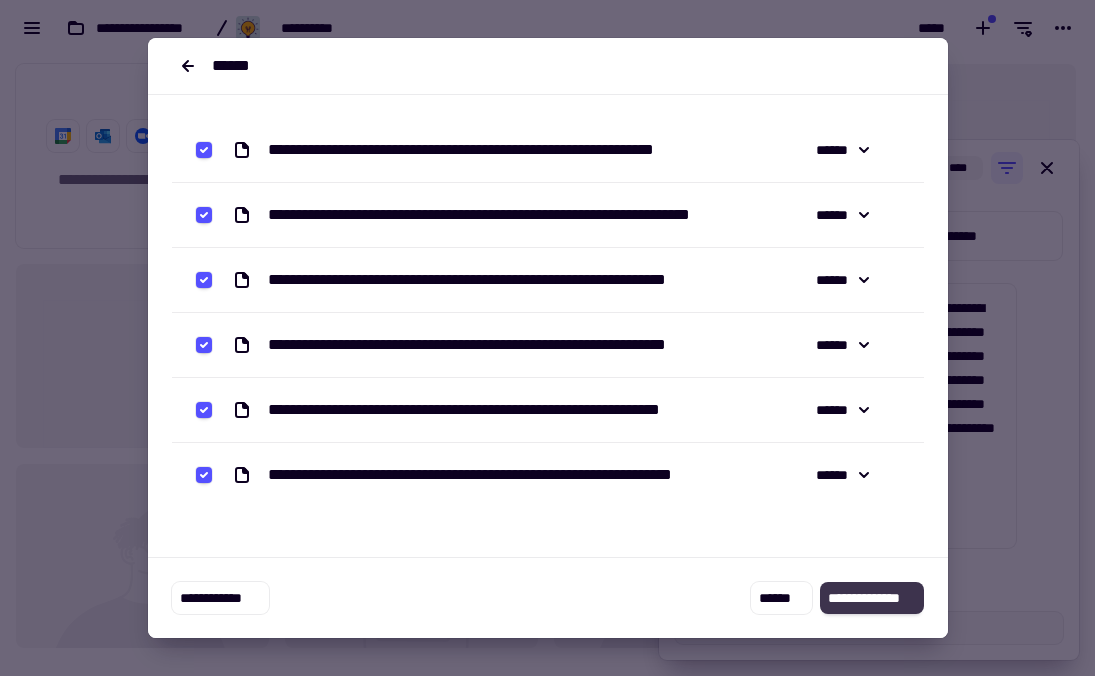 click on "**********" 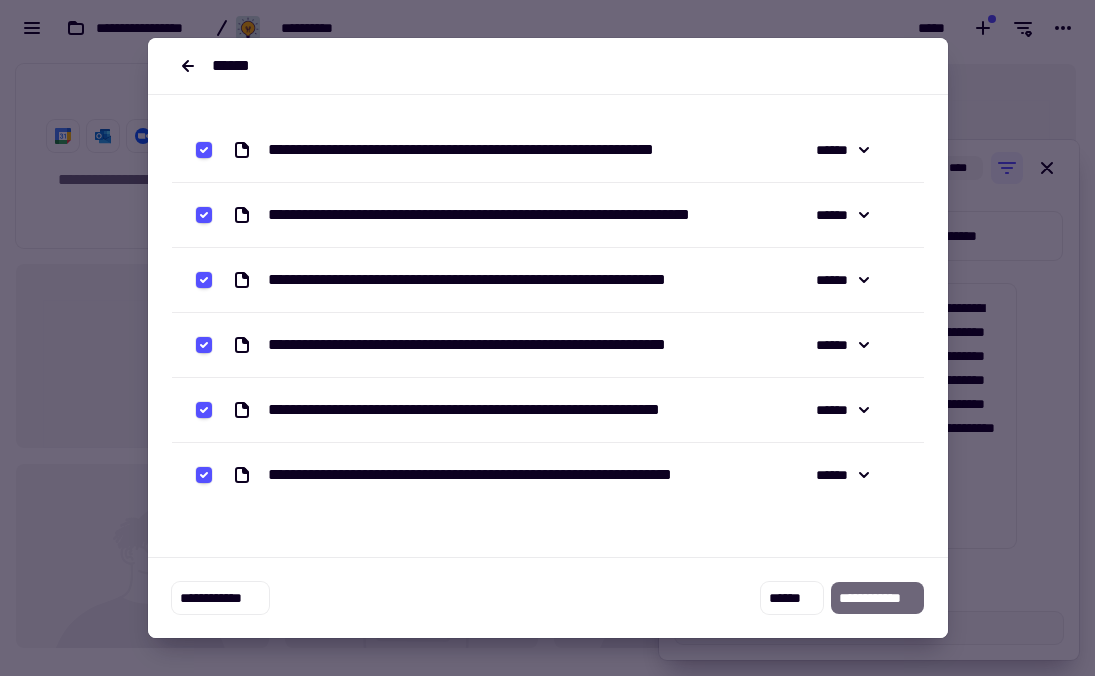 type on "*" 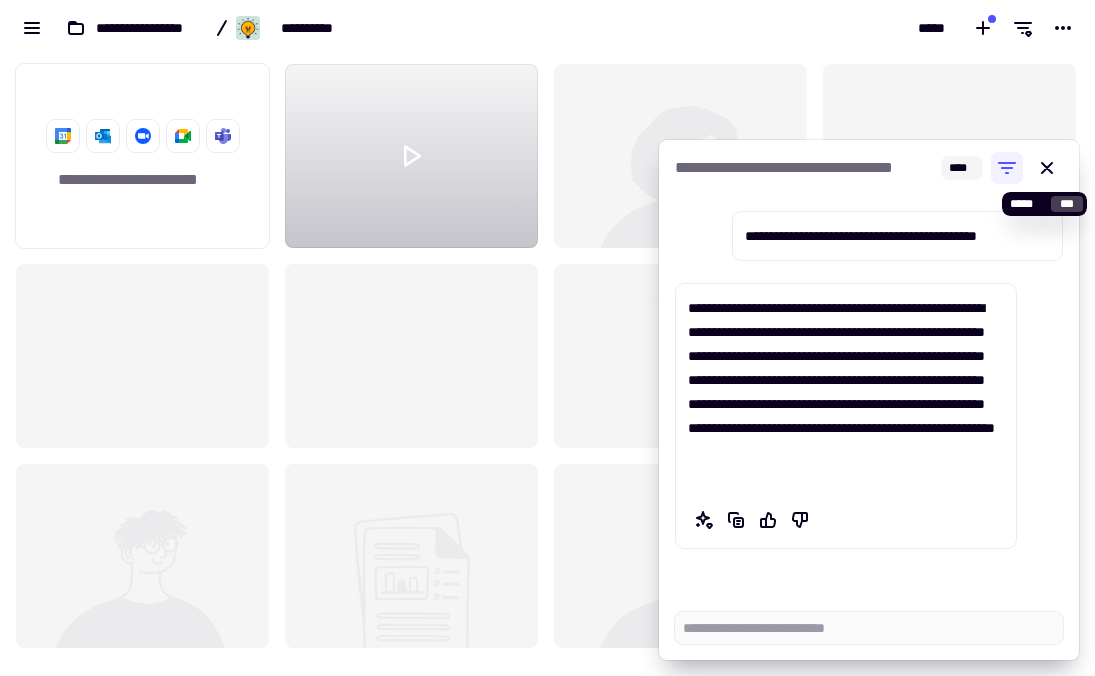 click at bounding box center [1047, 168] 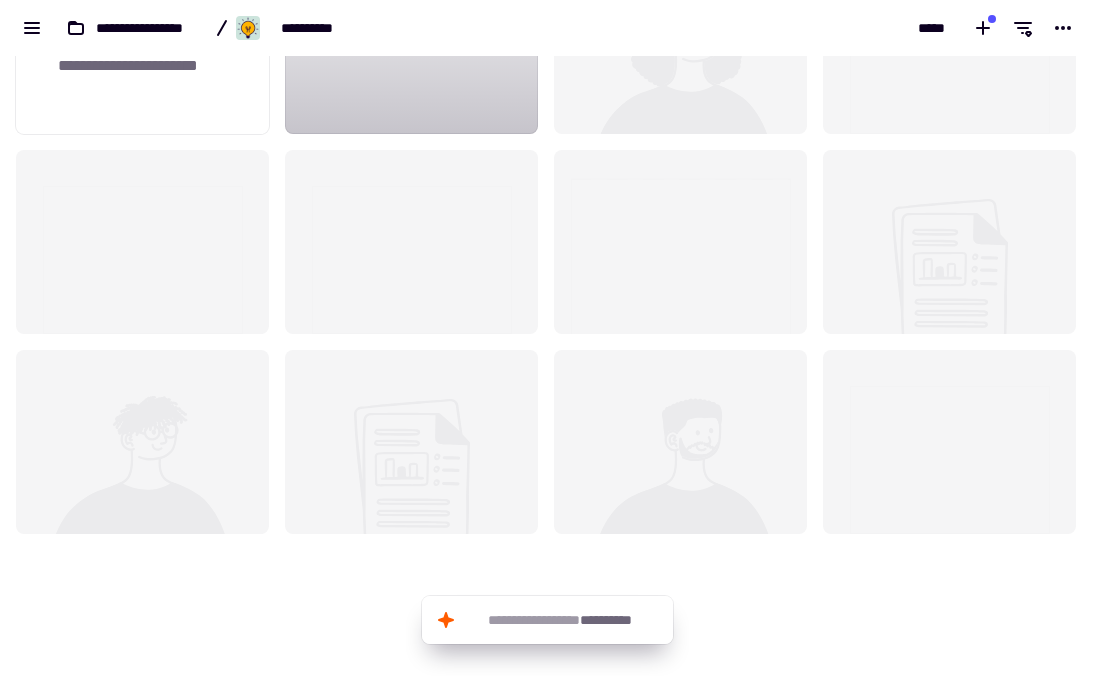 scroll, scrollTop: 0, scrollLeft: 0, axis: both 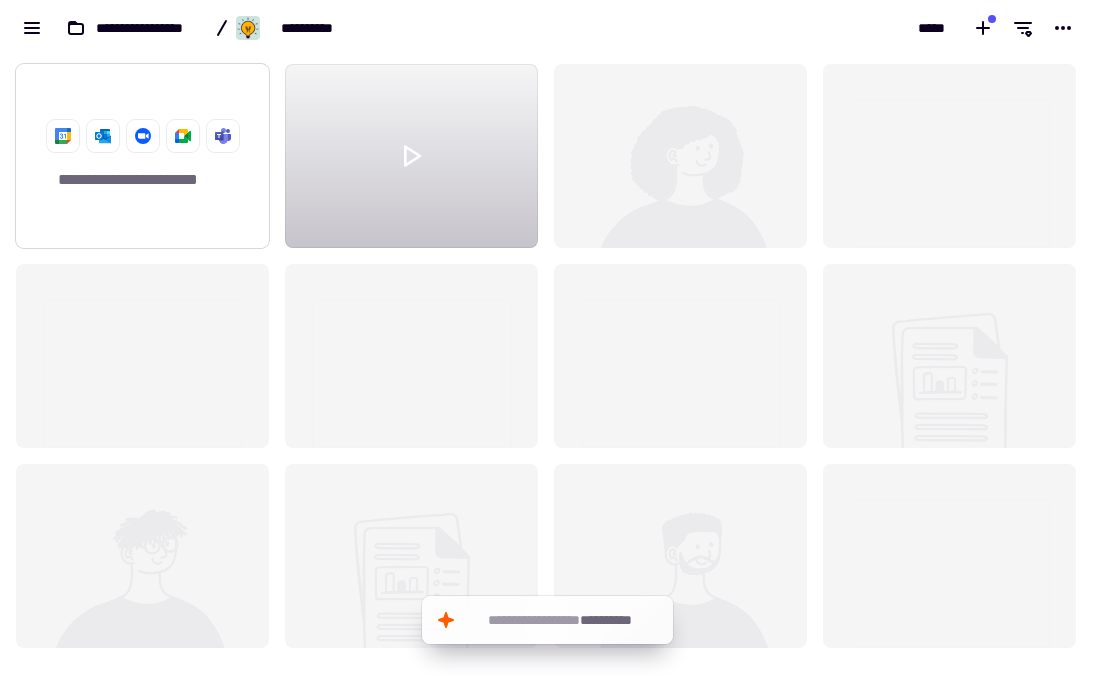 click on "**********" 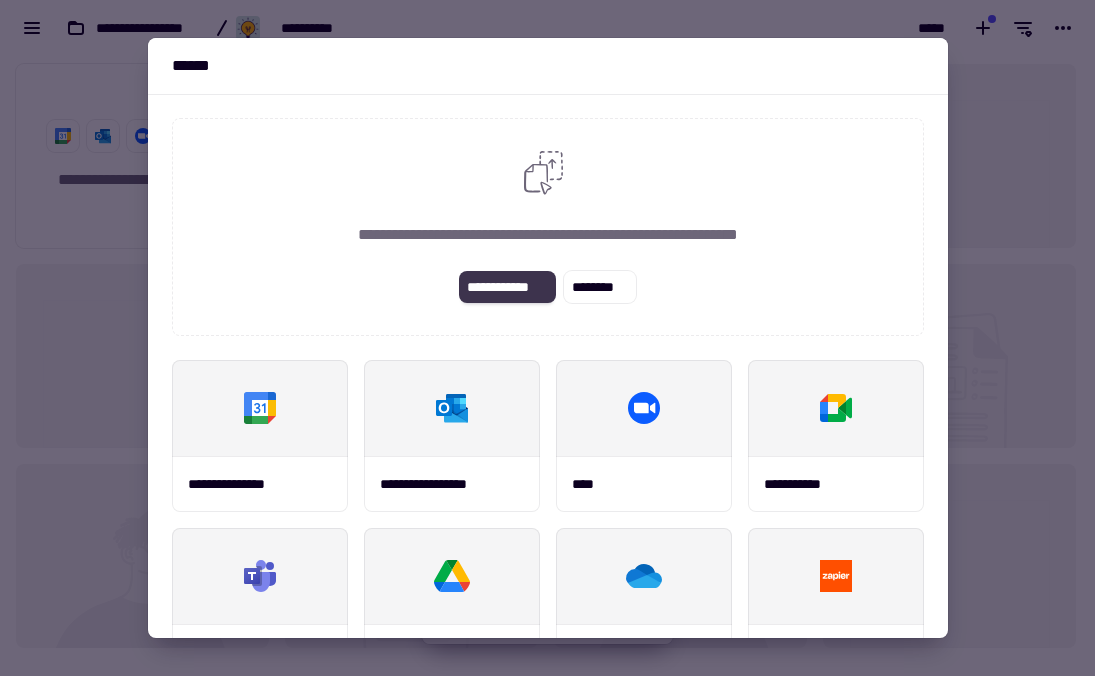 click on "**********" 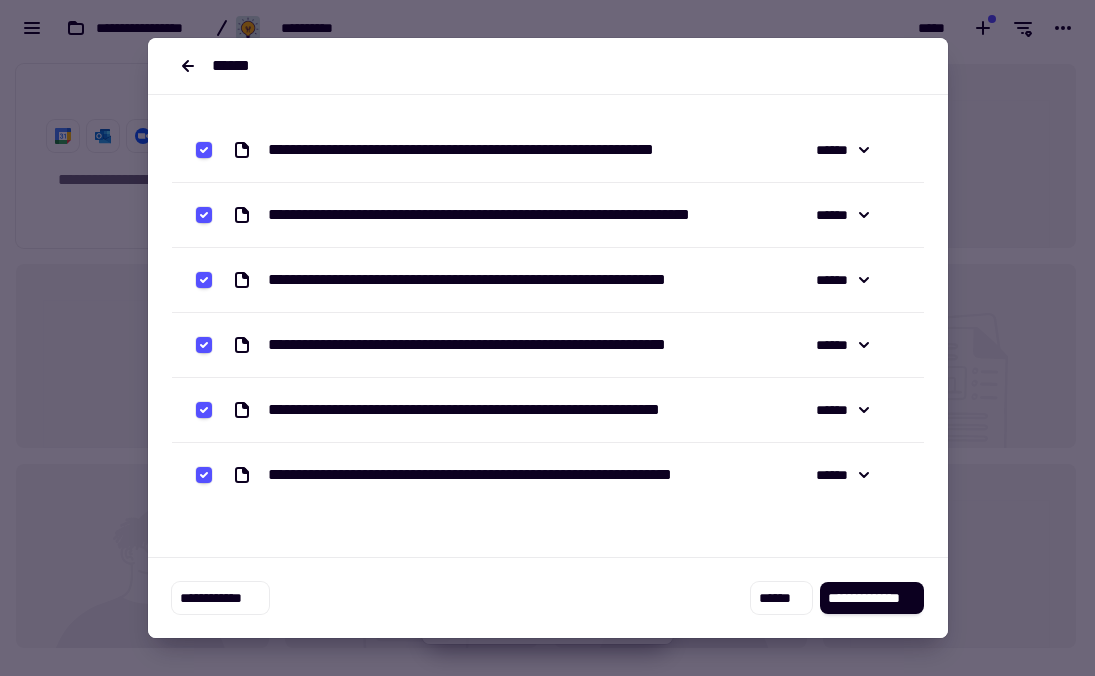 scroll, scrollTop: 80, scrollLeft: 0, axis: vertical 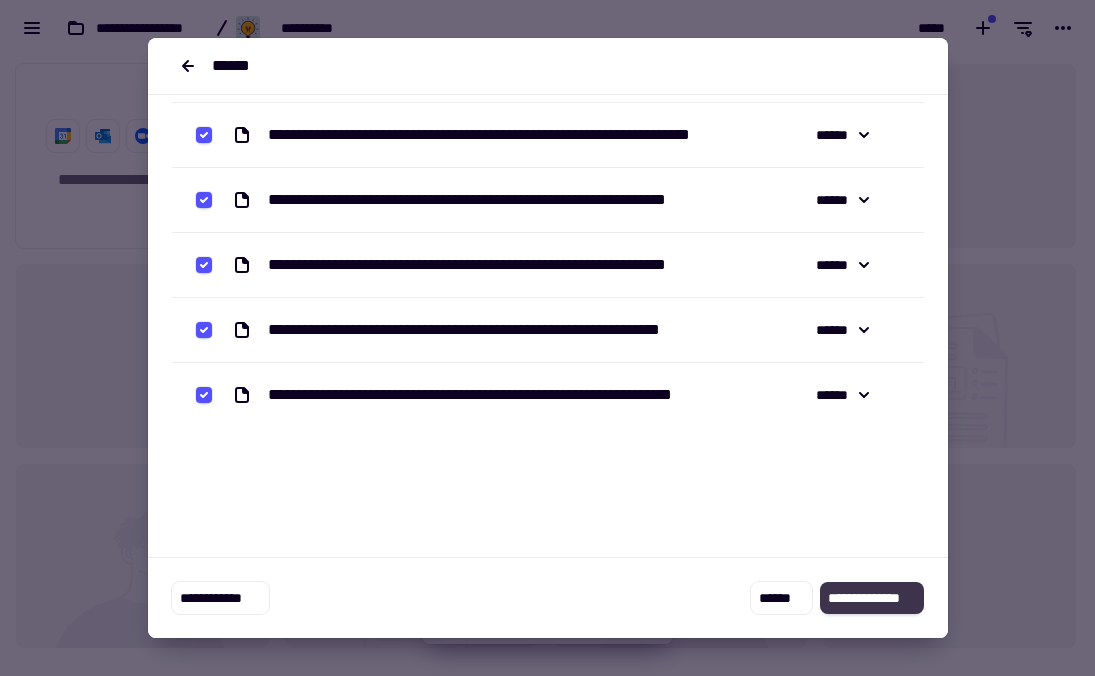 click on "**********" 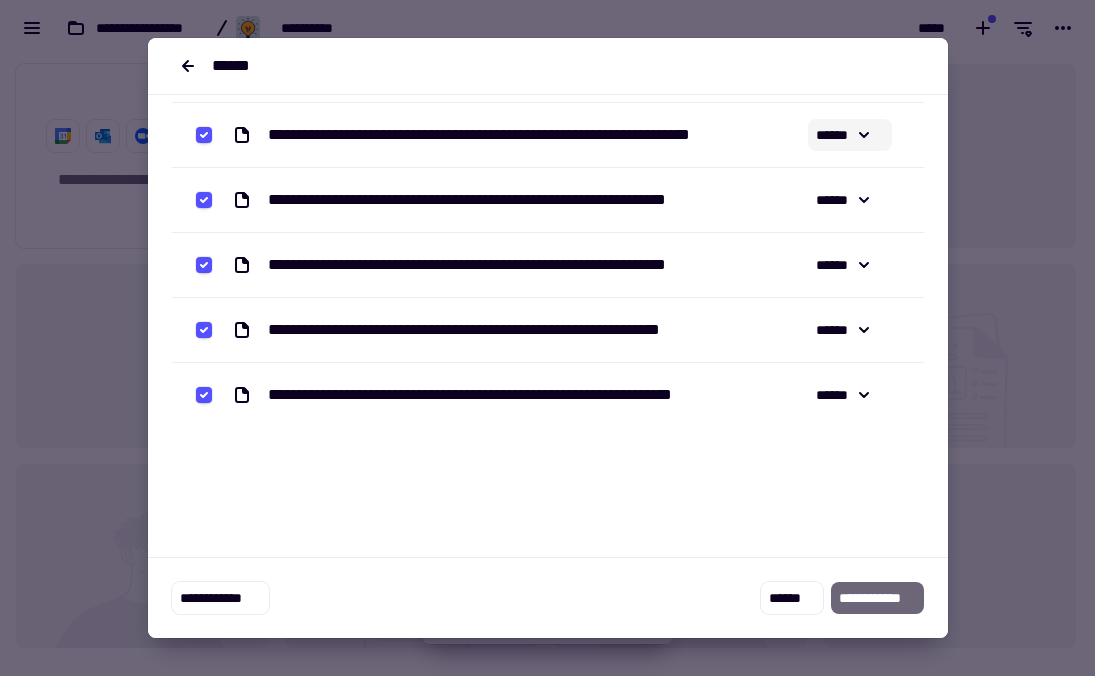 click 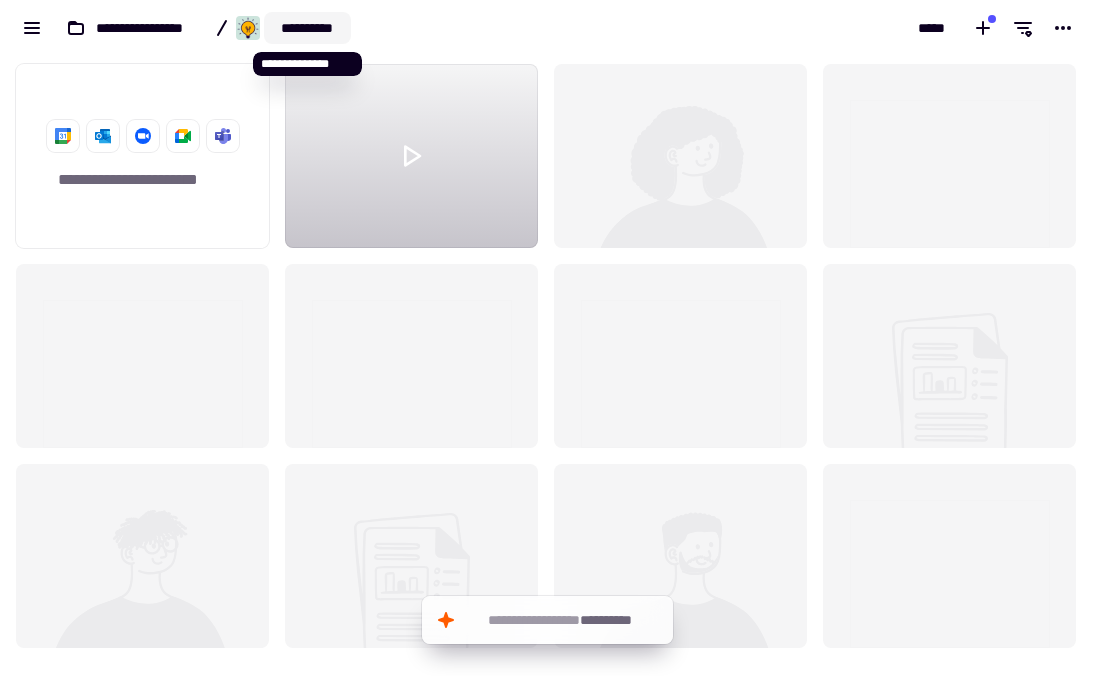 click on "**********" 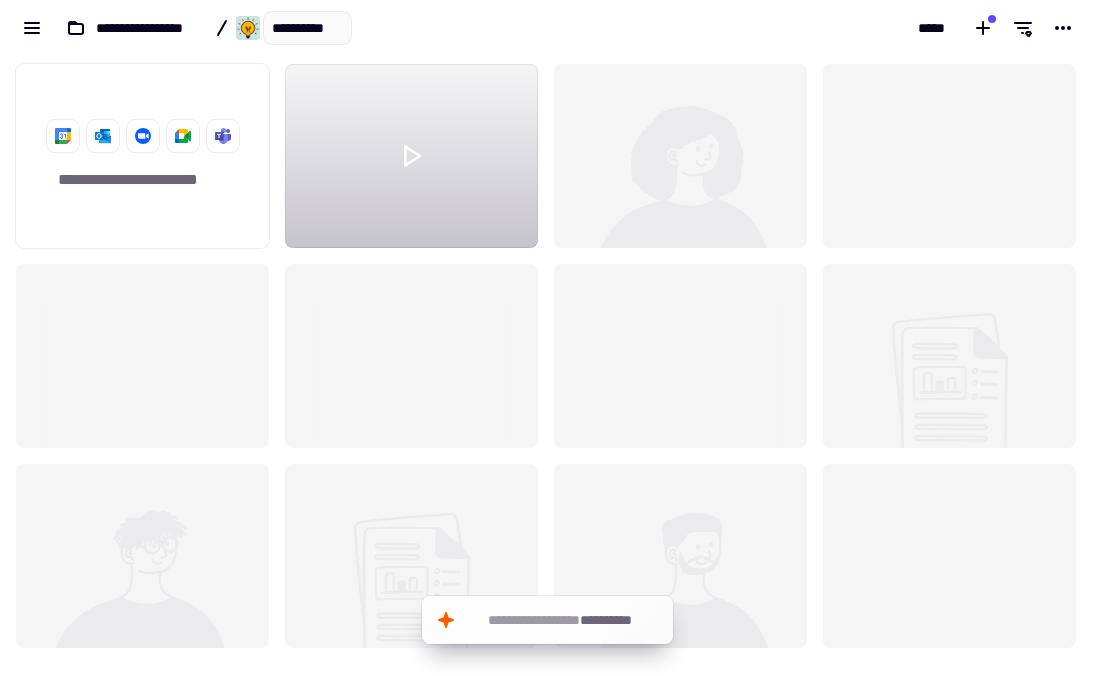 click on "**********" at bounding box center (274, 28) 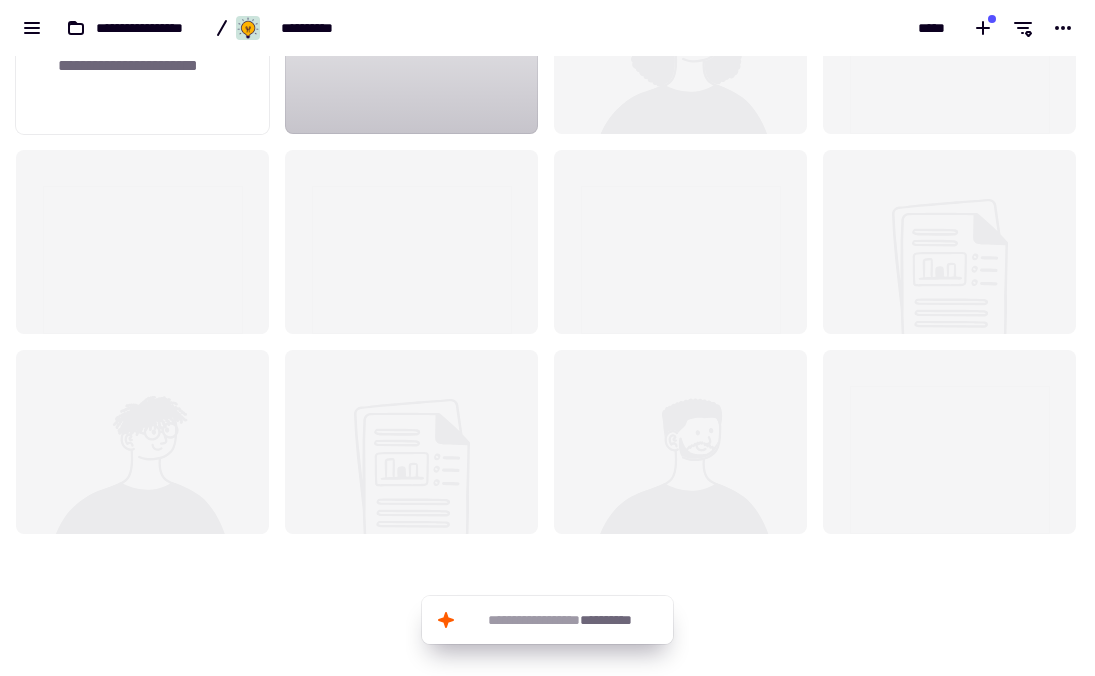 scroll, scrollTop: 0, scrollLeft: 0, axis: both 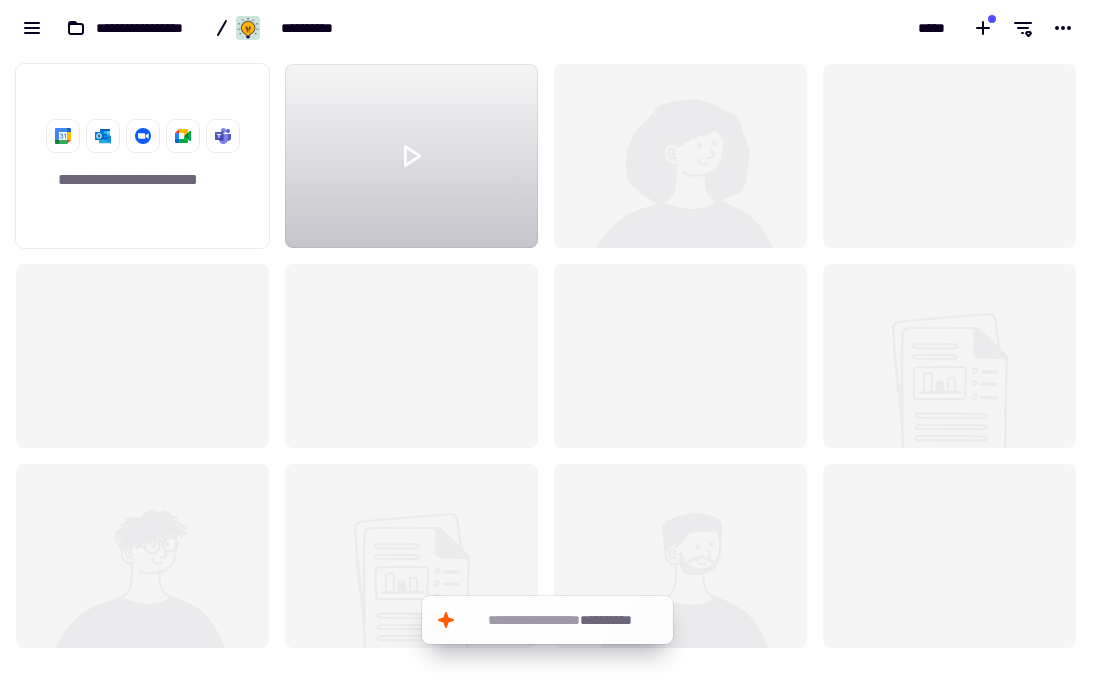 click 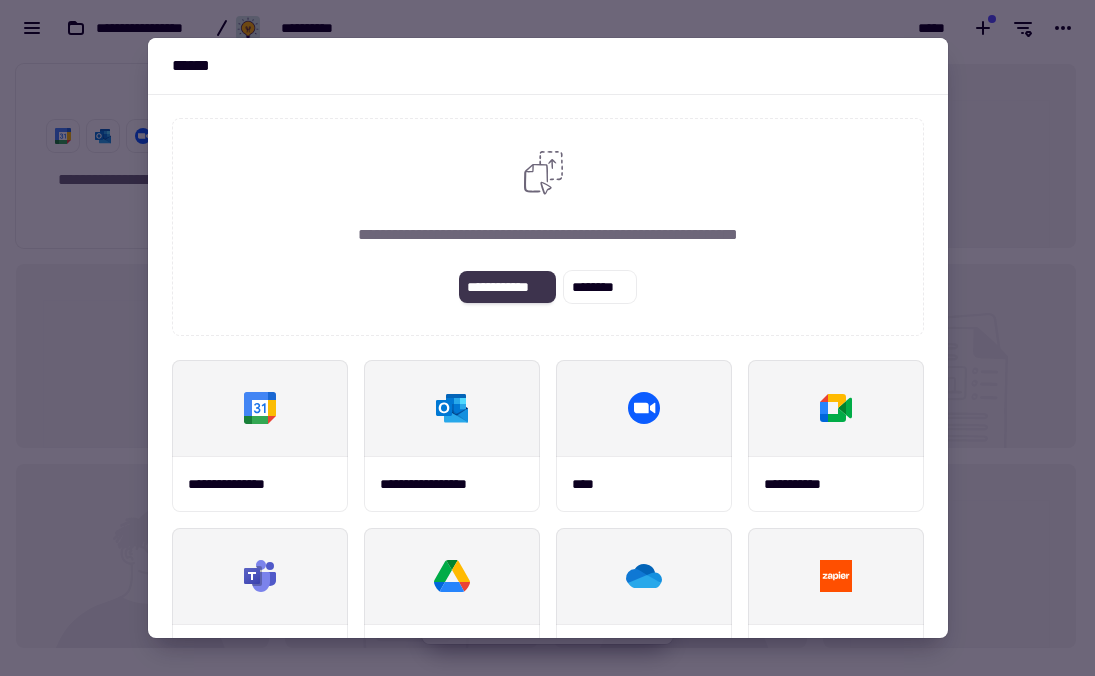 click on "**********" 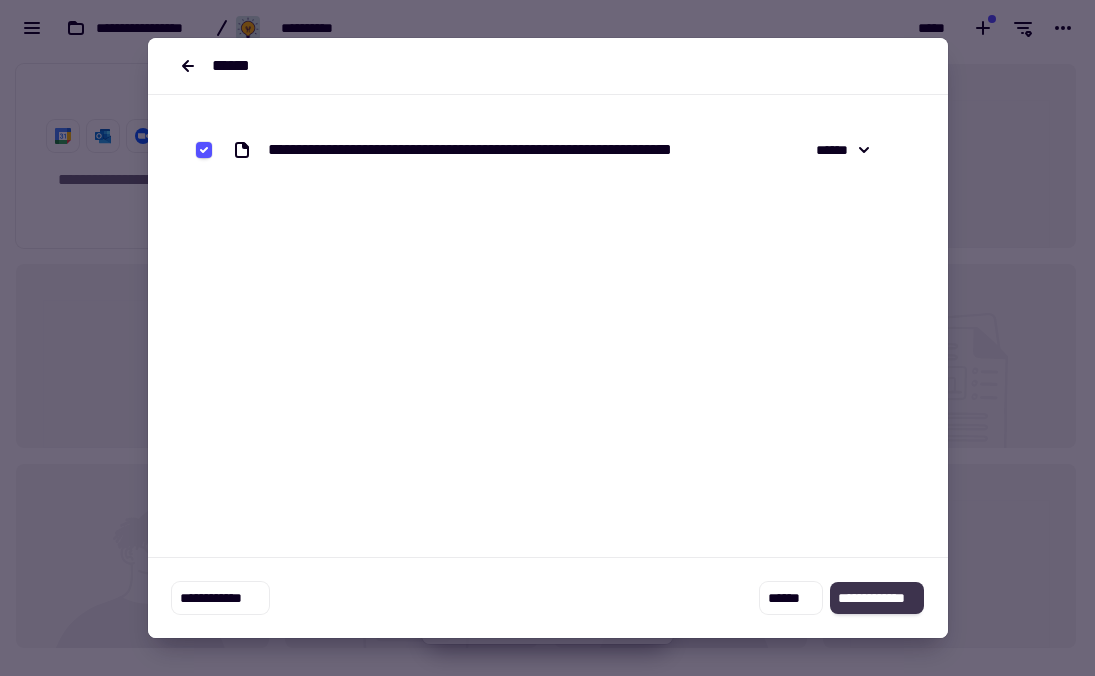 click on "**********" 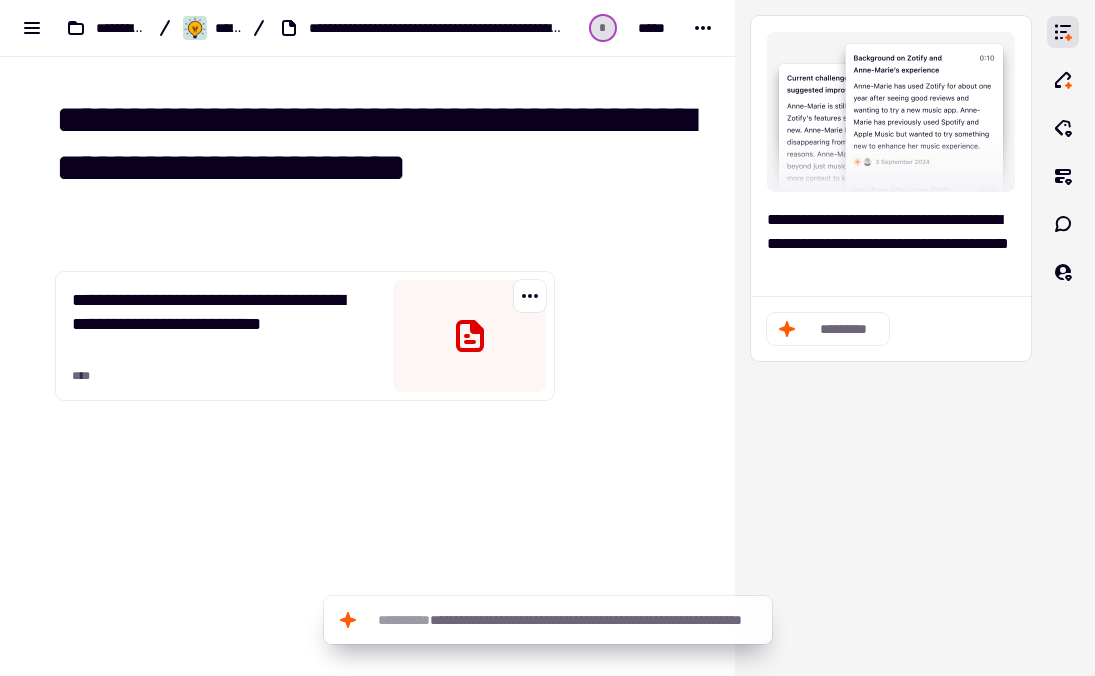 scroll, scrollTop: 13, scrollLeft: 0, axis: vertical 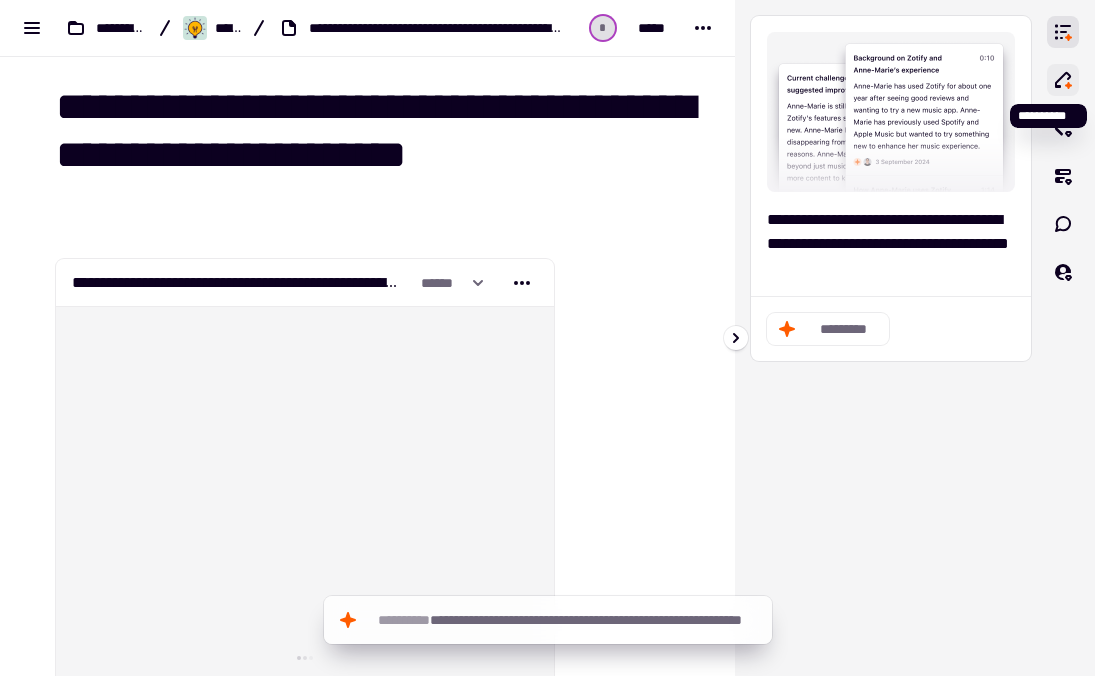 click 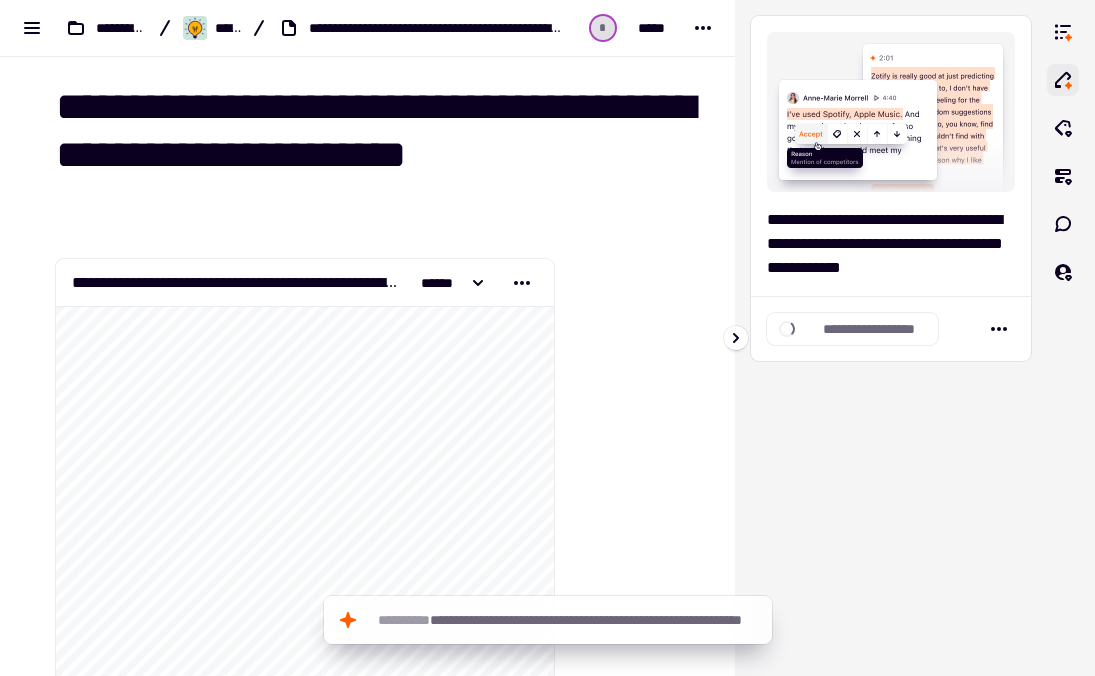 scroll, scrollTop: 0, scrollLeft: 0, axis: both 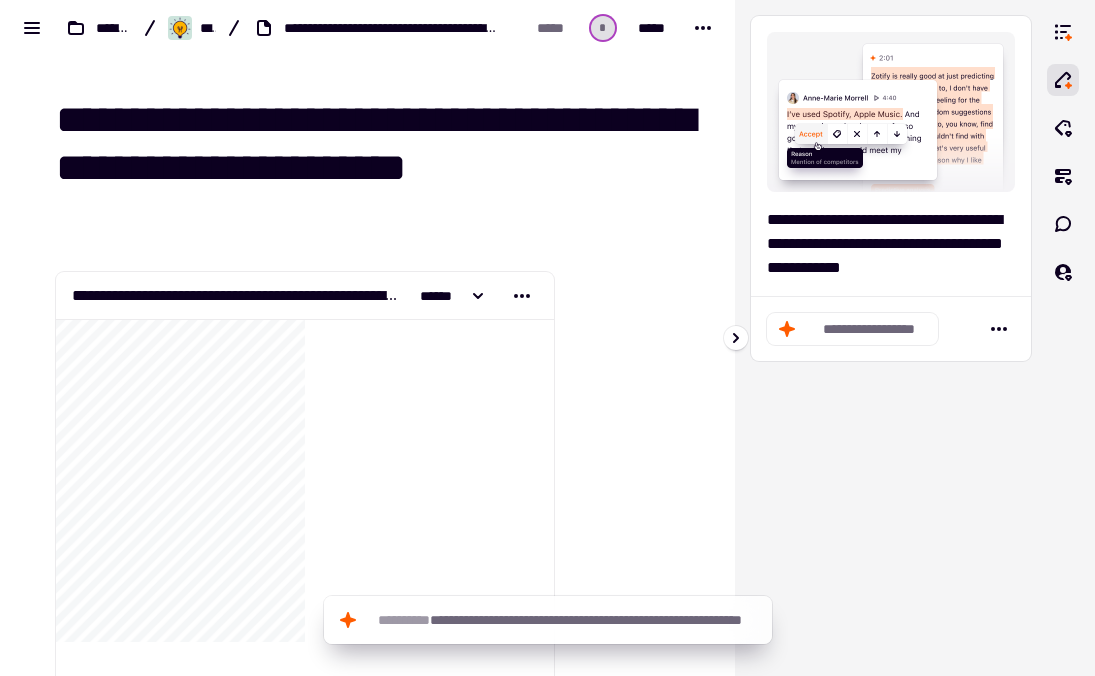 click on "**********" 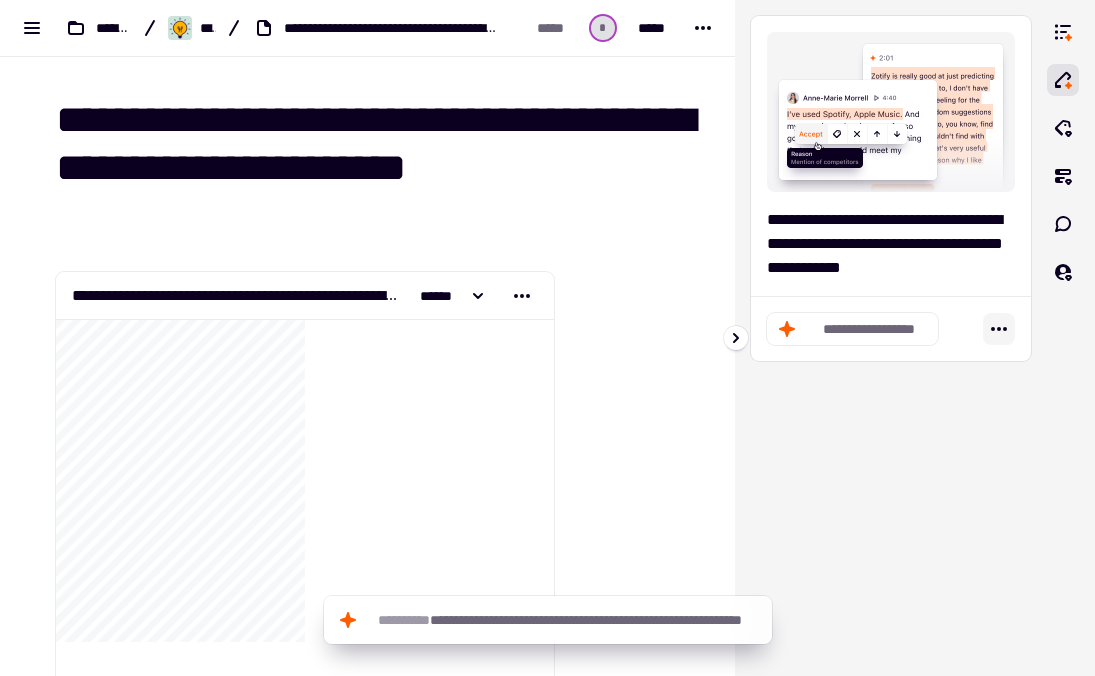 click 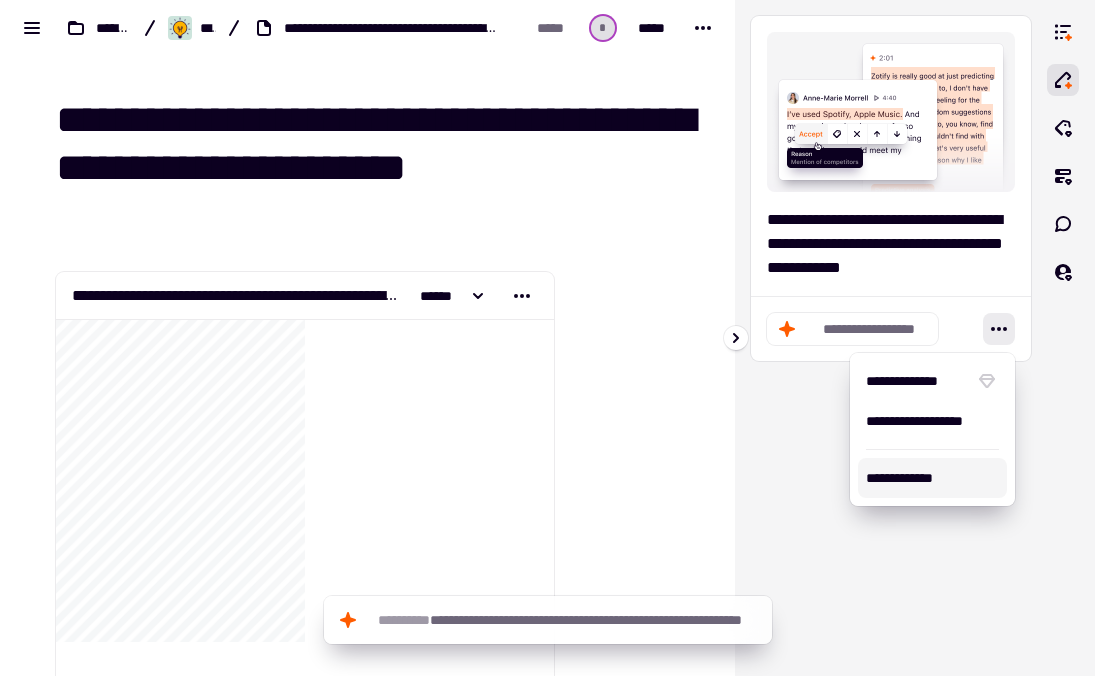 click on "**********" at bounding box center (891, 338) 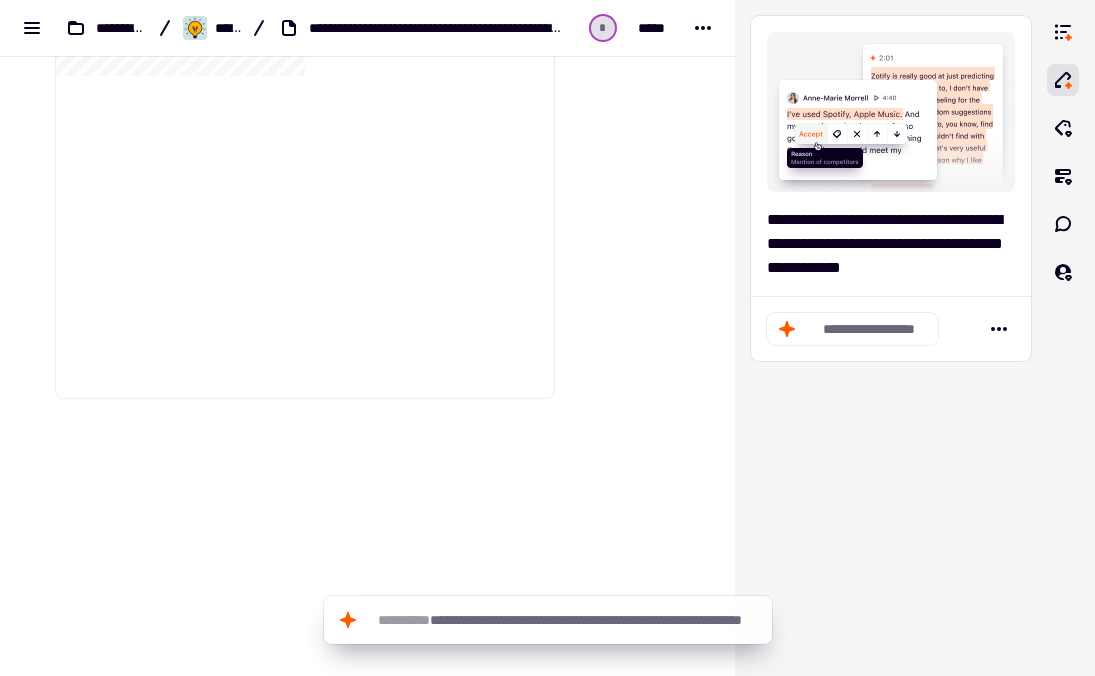 scroll, scrollTop: 23033, scrollLeft: 0, axis: vertical 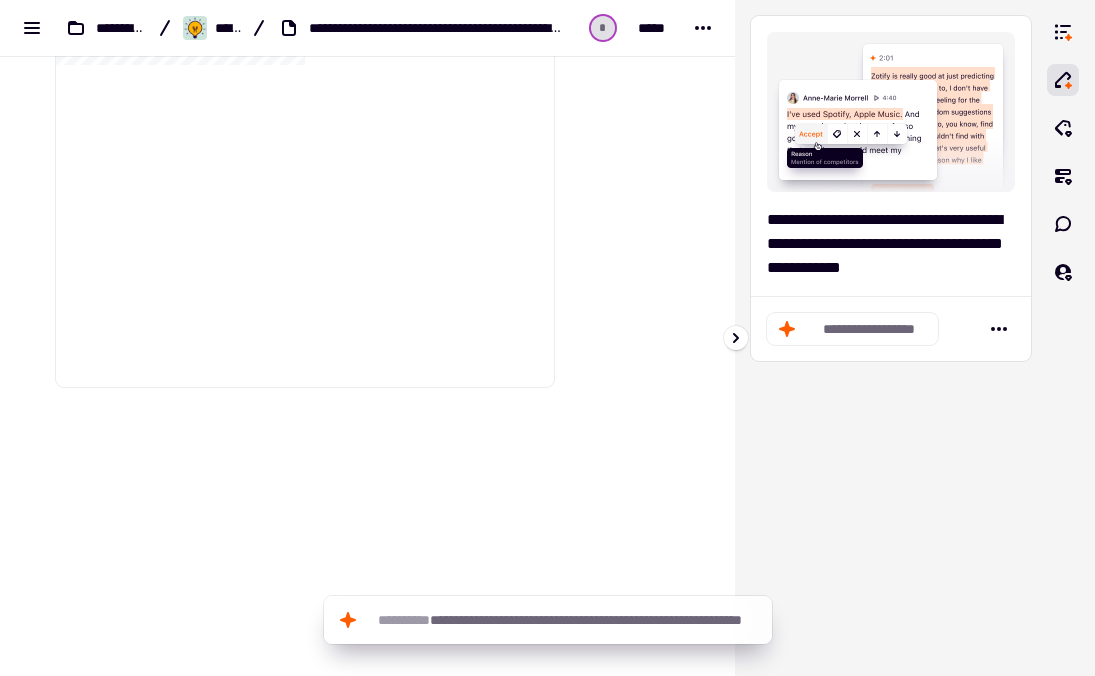 click on "**********" at bounding box center (891, 244) 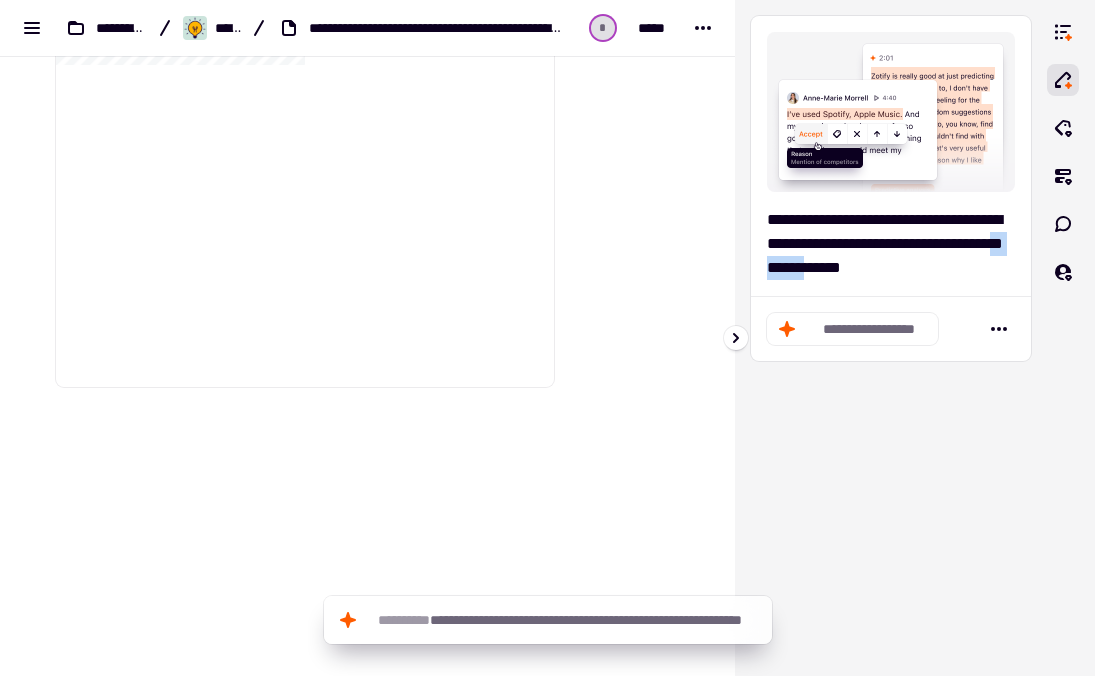 click on "**********" at bounding box center [891, 244] 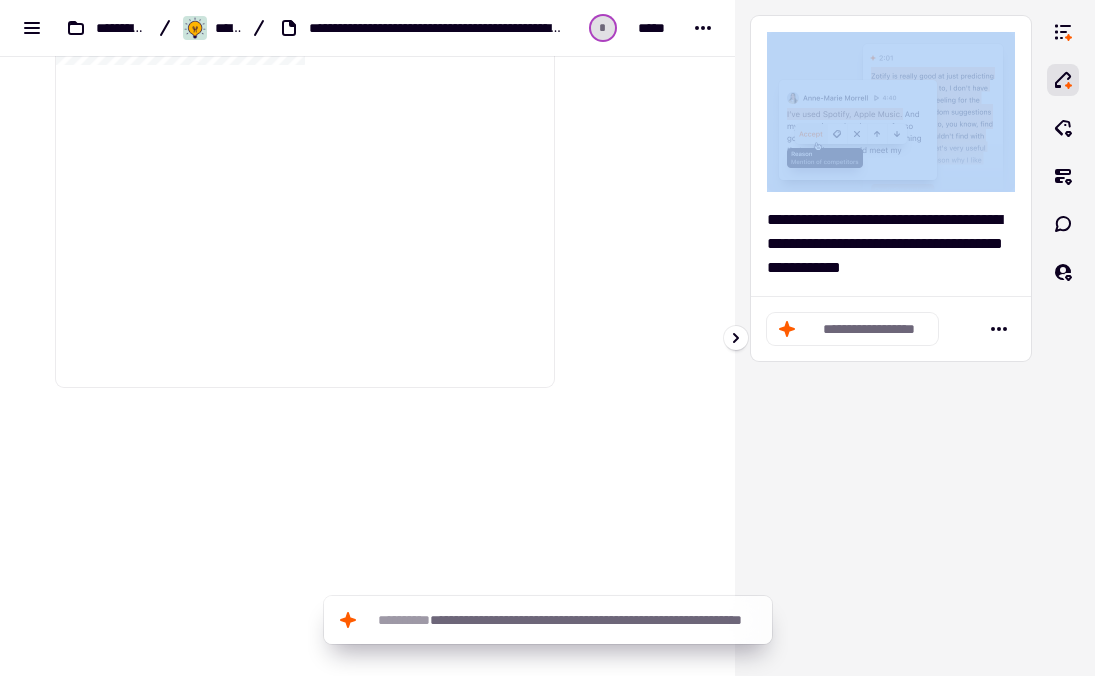 click on "**********" at bounding box center (891, 244) 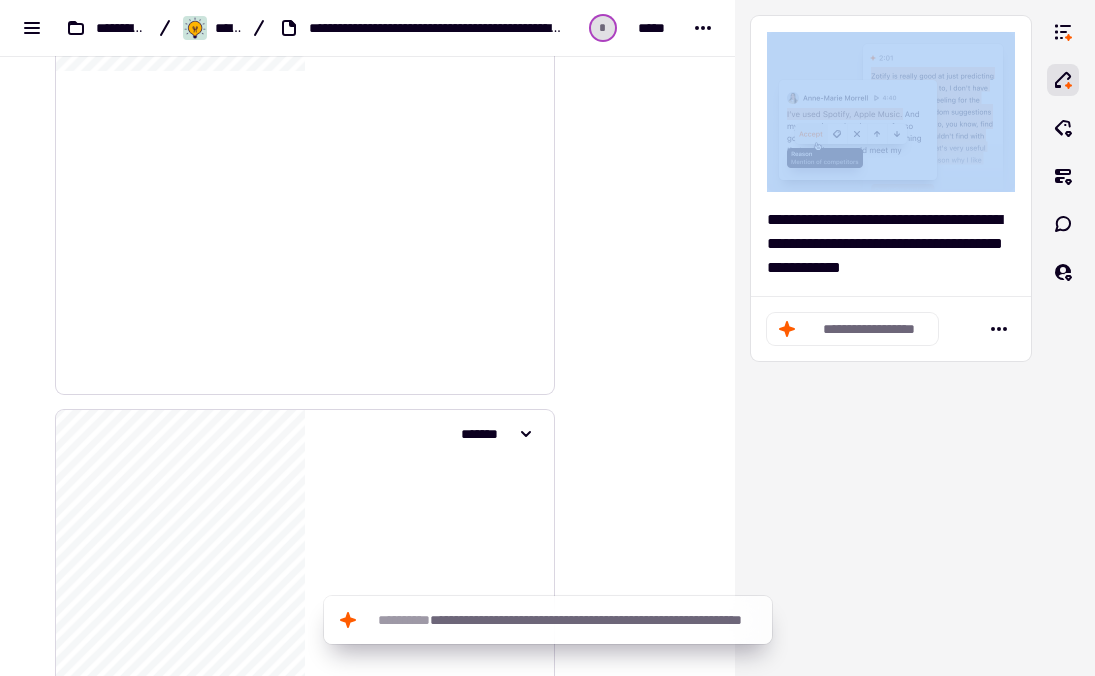 scroll, scrollTop: 13771, scrollLeft: 0, axis: vertical 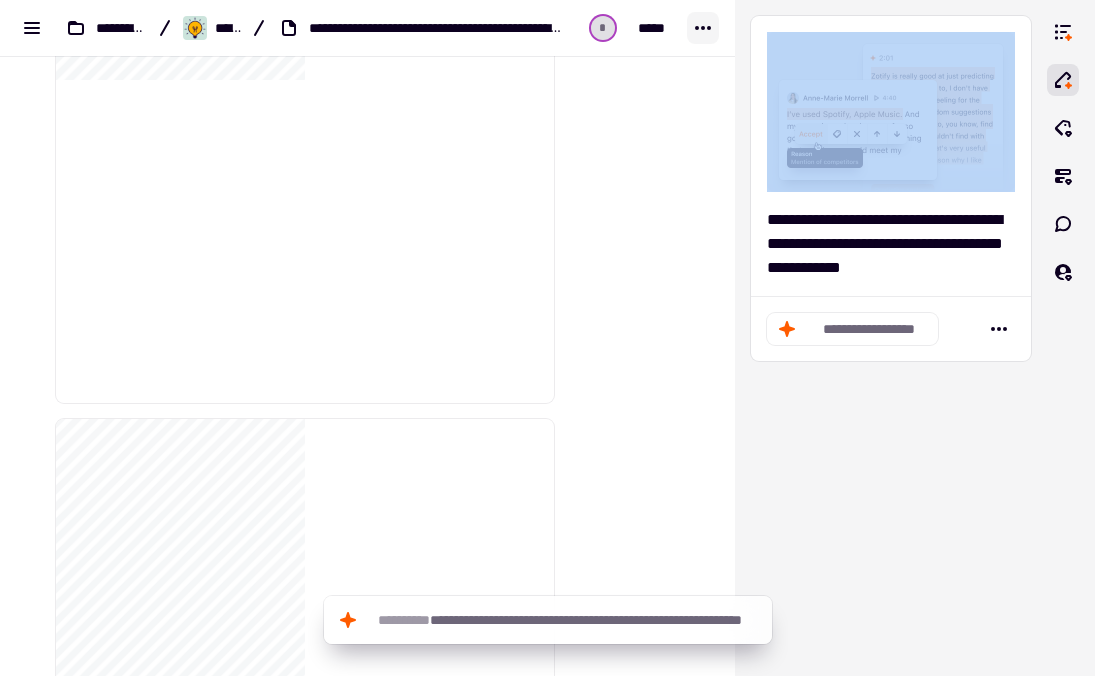 click 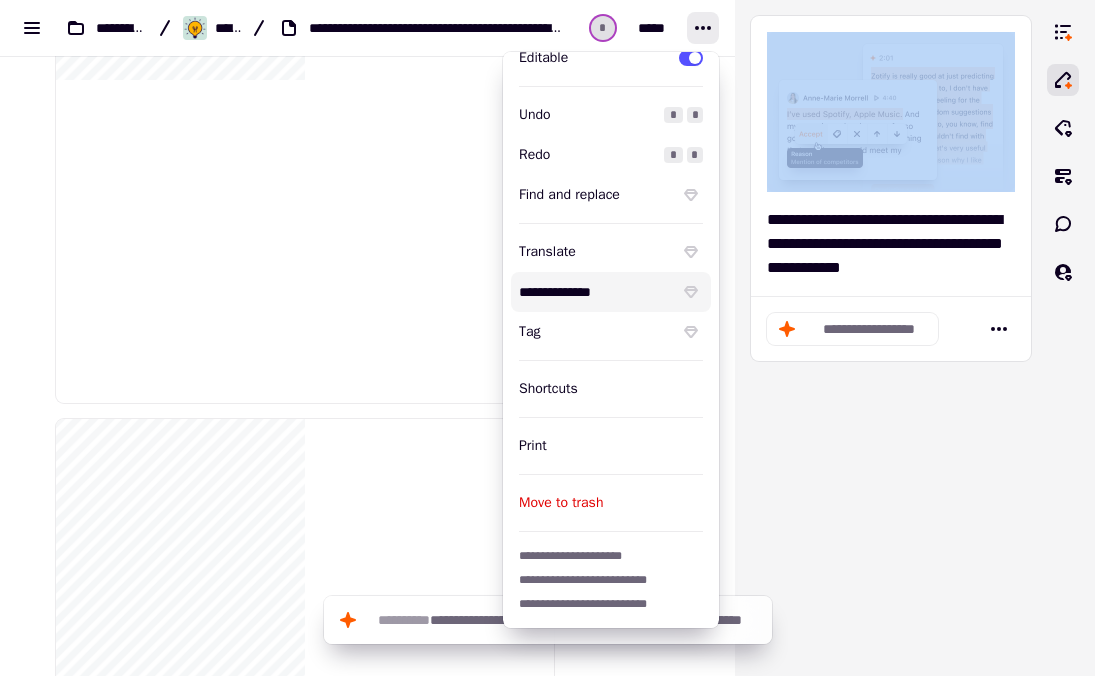scroll, scrollTop: 0, scrollLeft: 0, axis: both 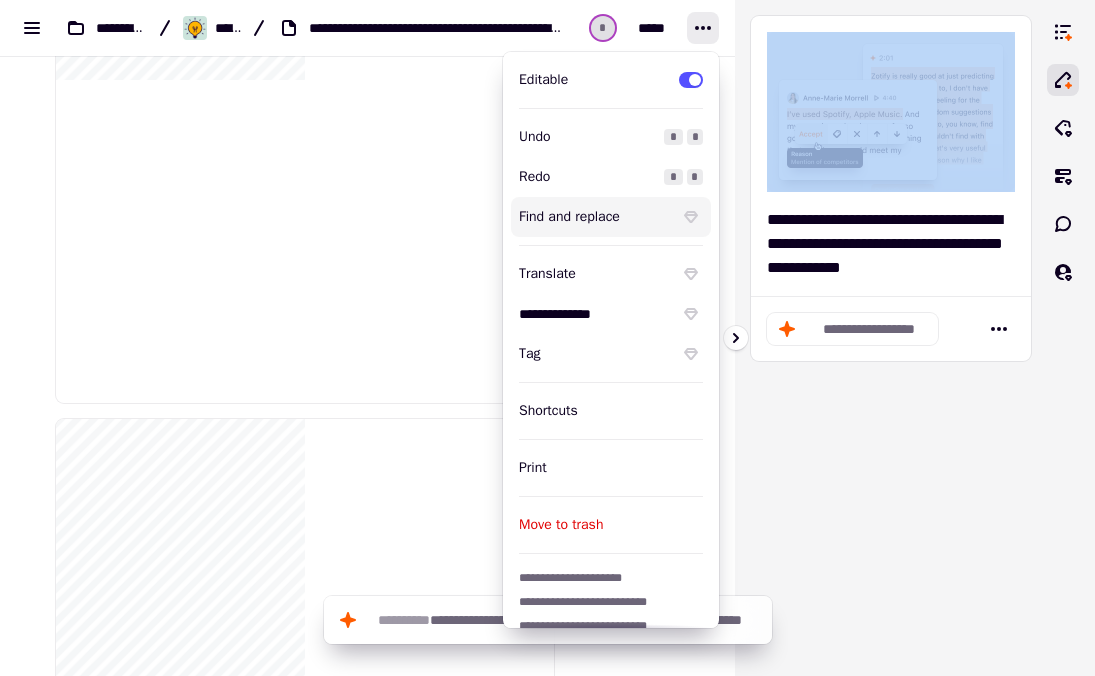 click on "**********" at bounding box center [891, 338] 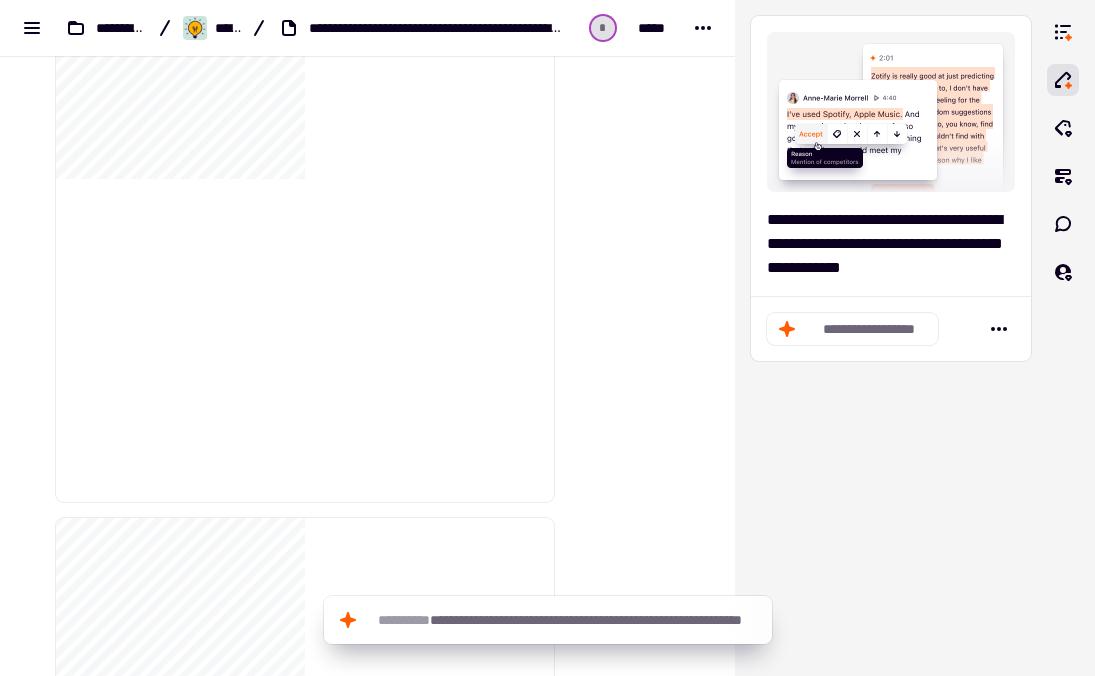 scroll, scrollTop: 8886, scrollLeft: 0, axis: vertical 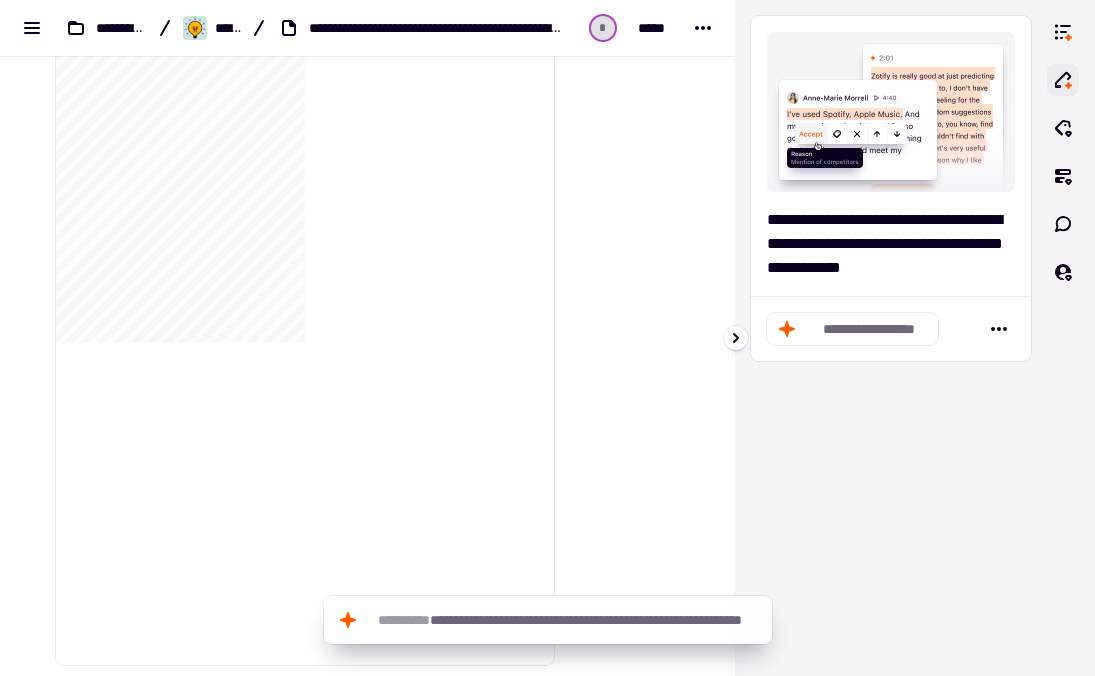 click 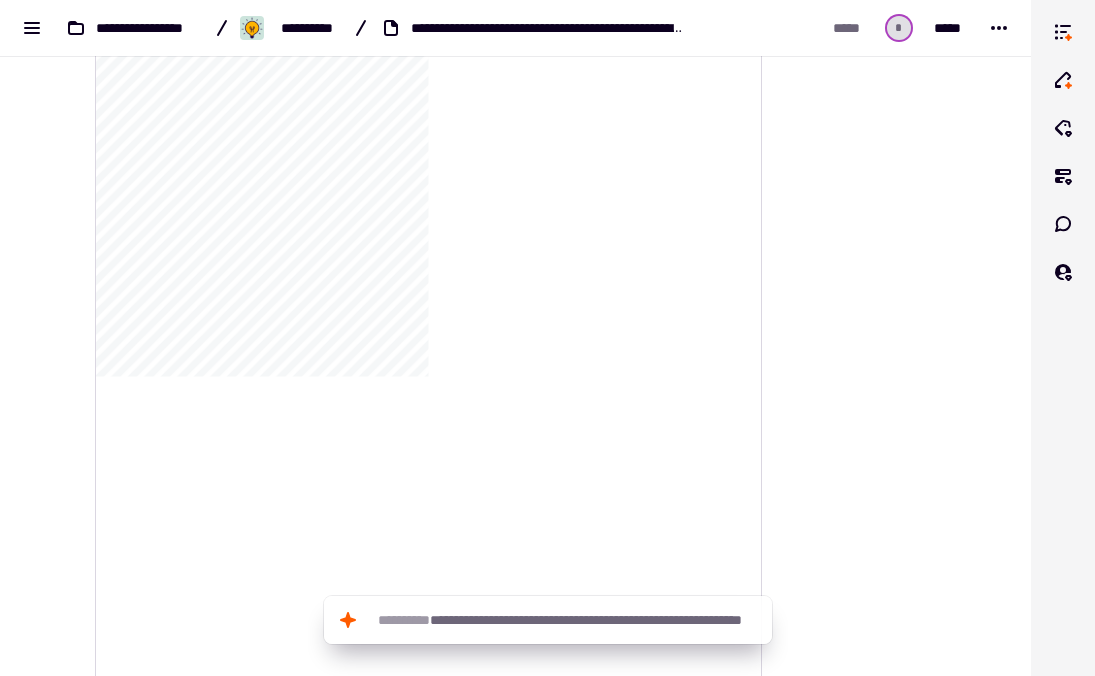 scroll, scrollTop: 0, scrollLeft: 0, axis: both 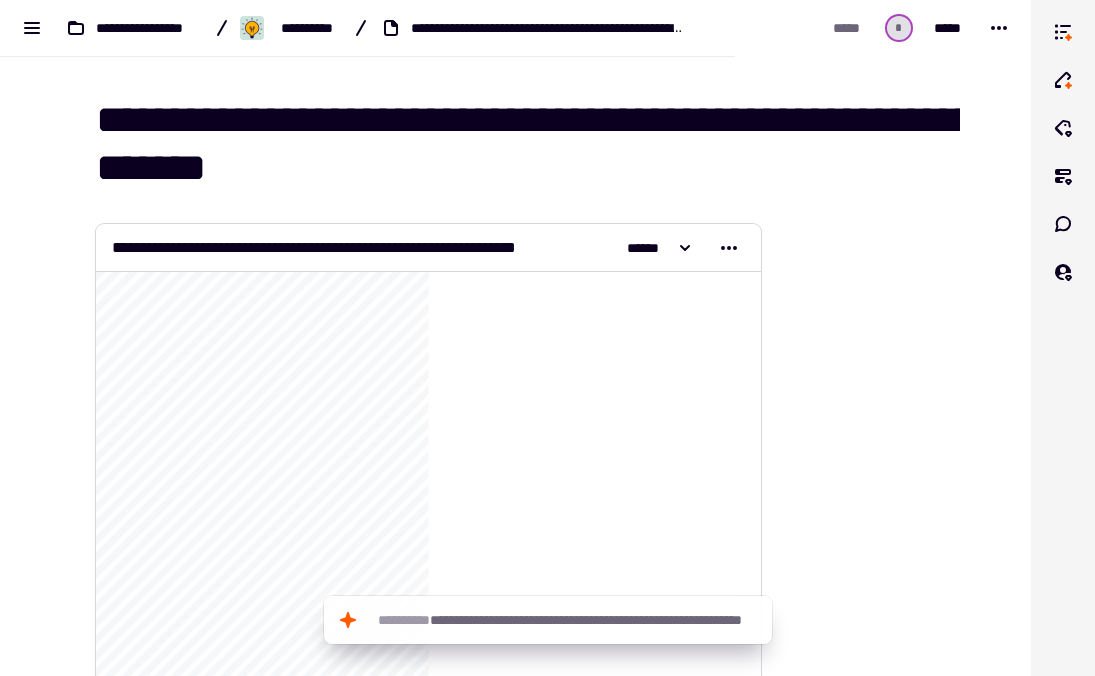 click on "**********" 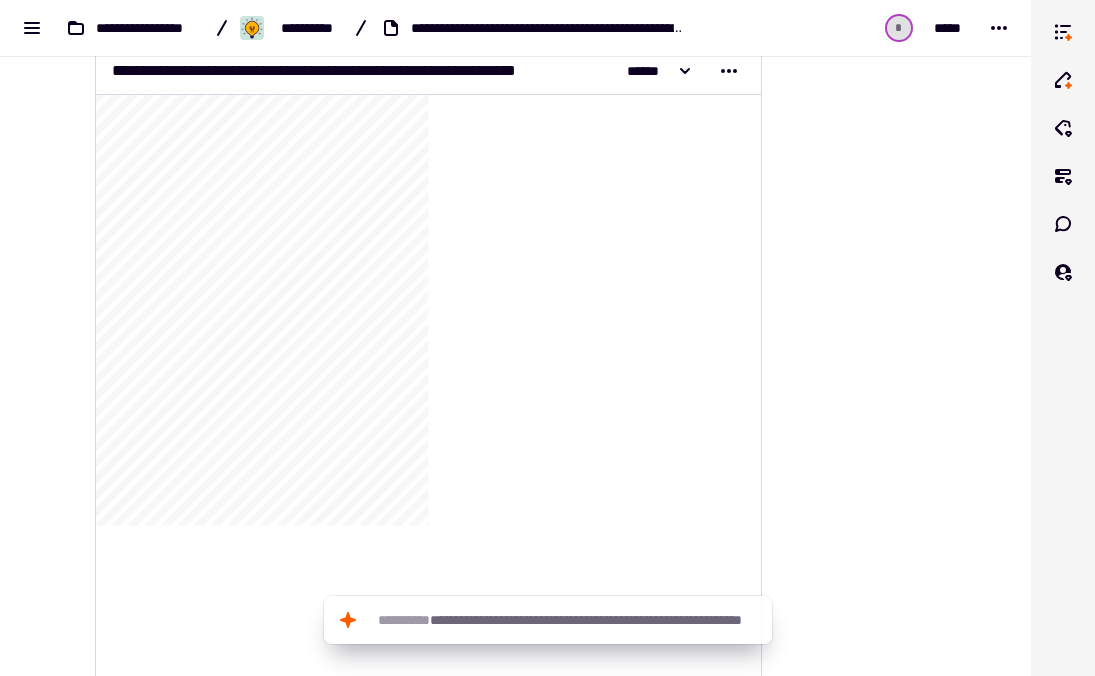 scroll, scrollTop: 172, scrollLeft: 0, axis: vertical 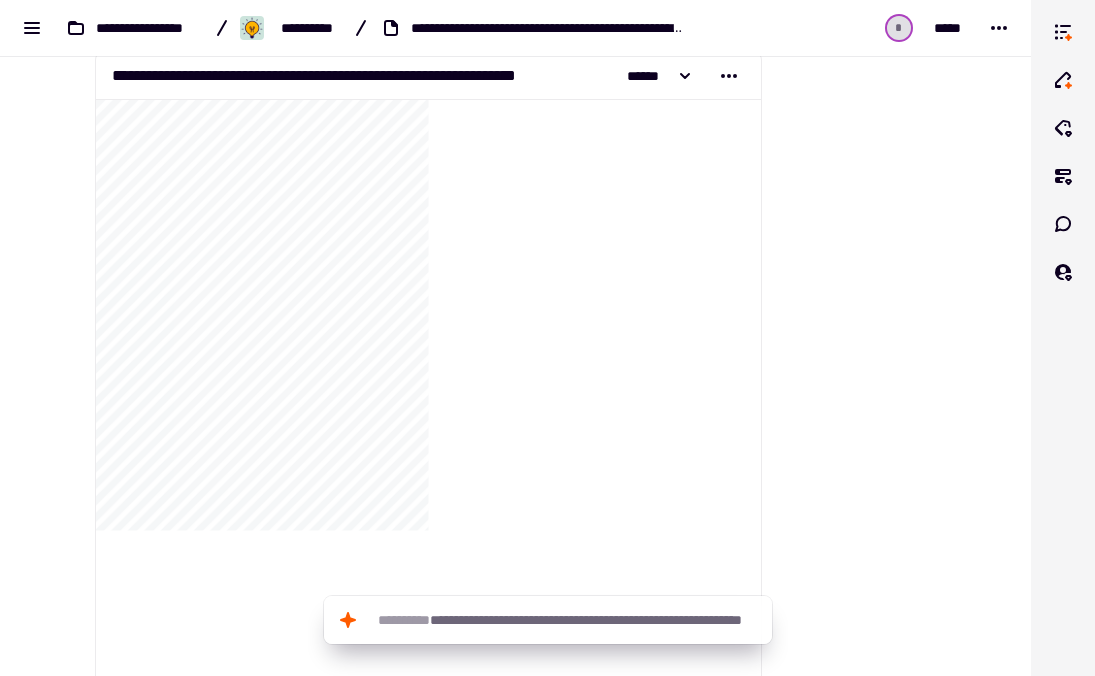 click at bounding box center [862, 15501] 